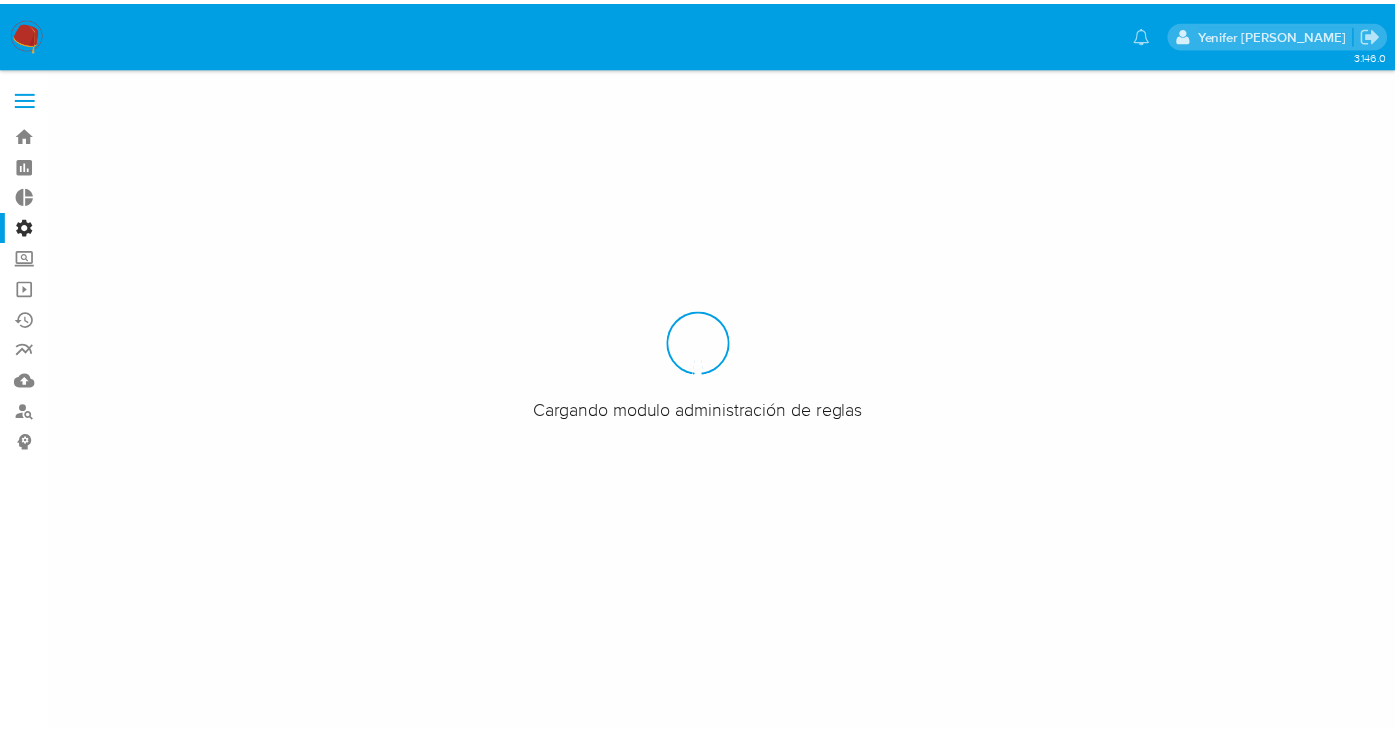 scroll, scrollTop: 0, scrollLeft: 0, axis: both 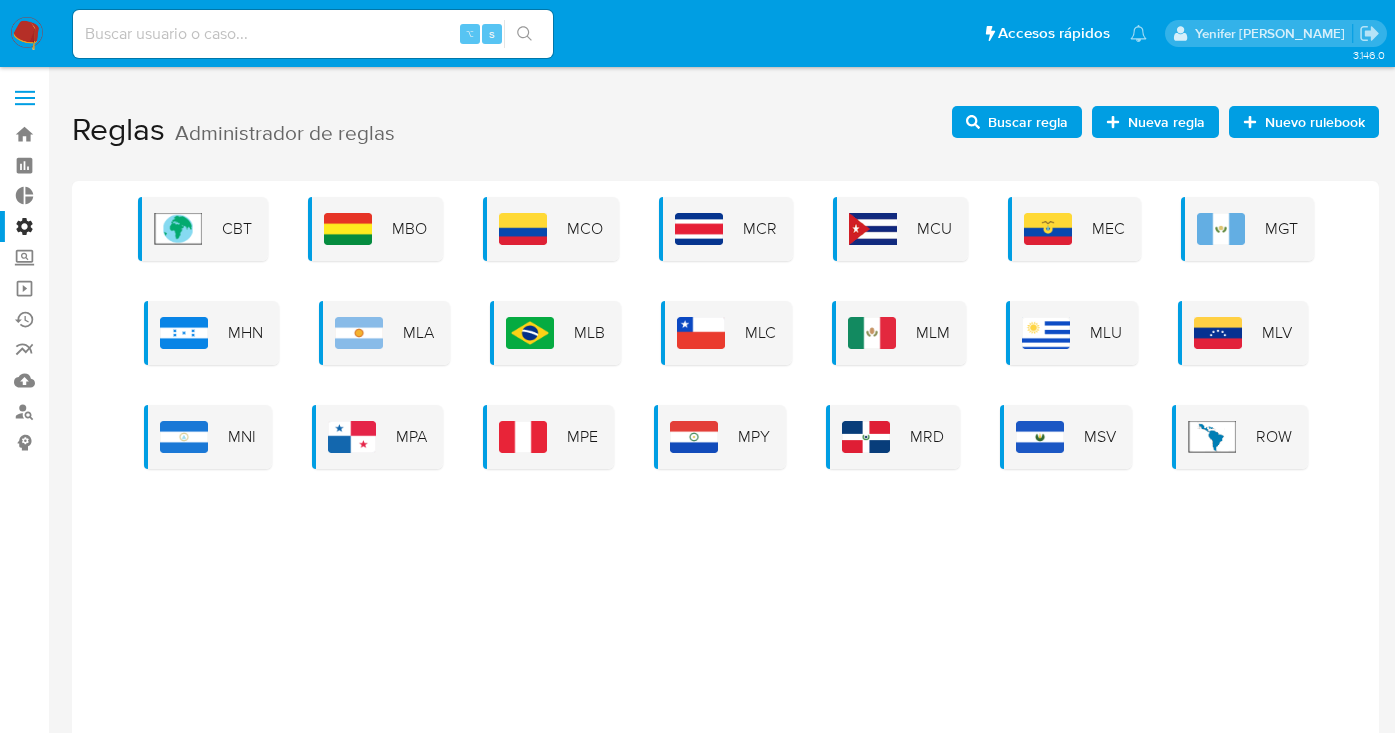 click on "CBT MBO MCO MCR MCU MEC MGT MHN MLA MLB MLC MLM MLU MLV MNI MPA MPE MPY MRD MSV ROW" at bounding box center (725, 481) 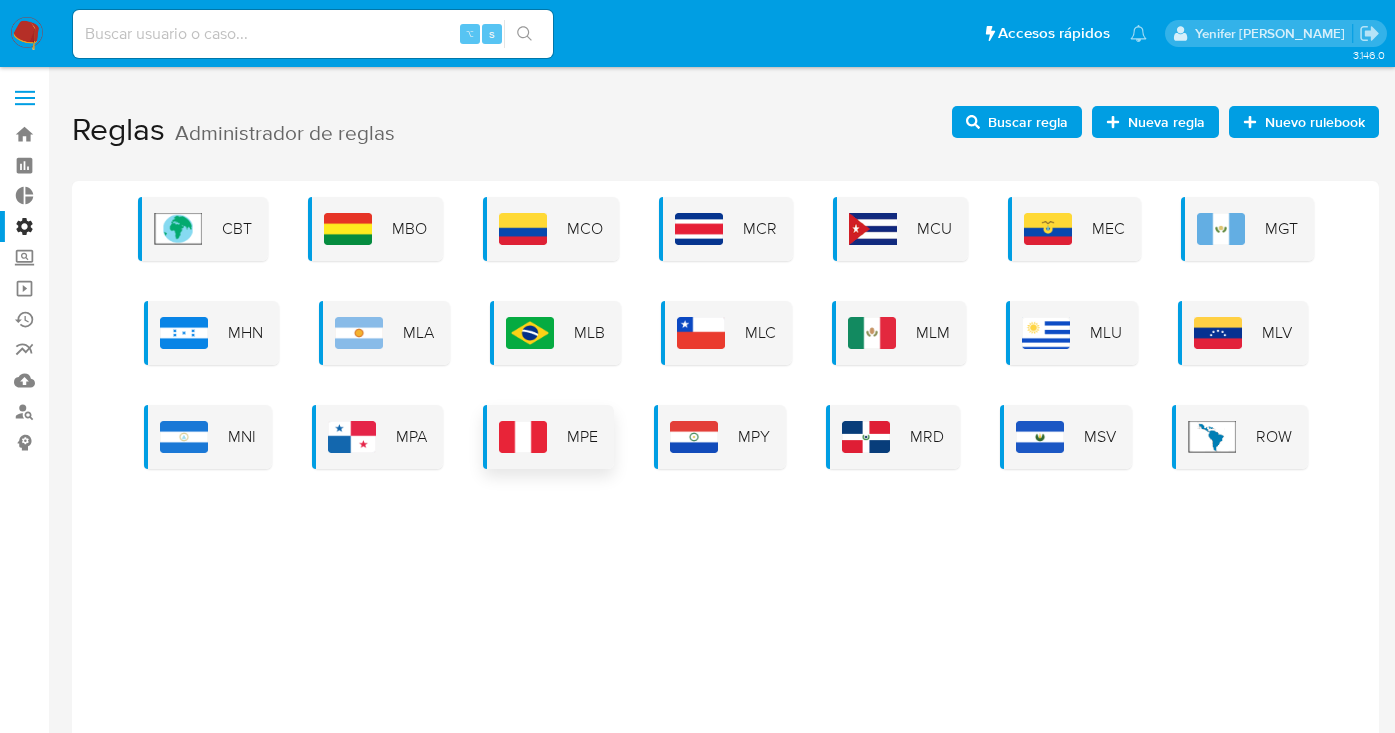 click on "MPE" at bounding box center (582, 437) 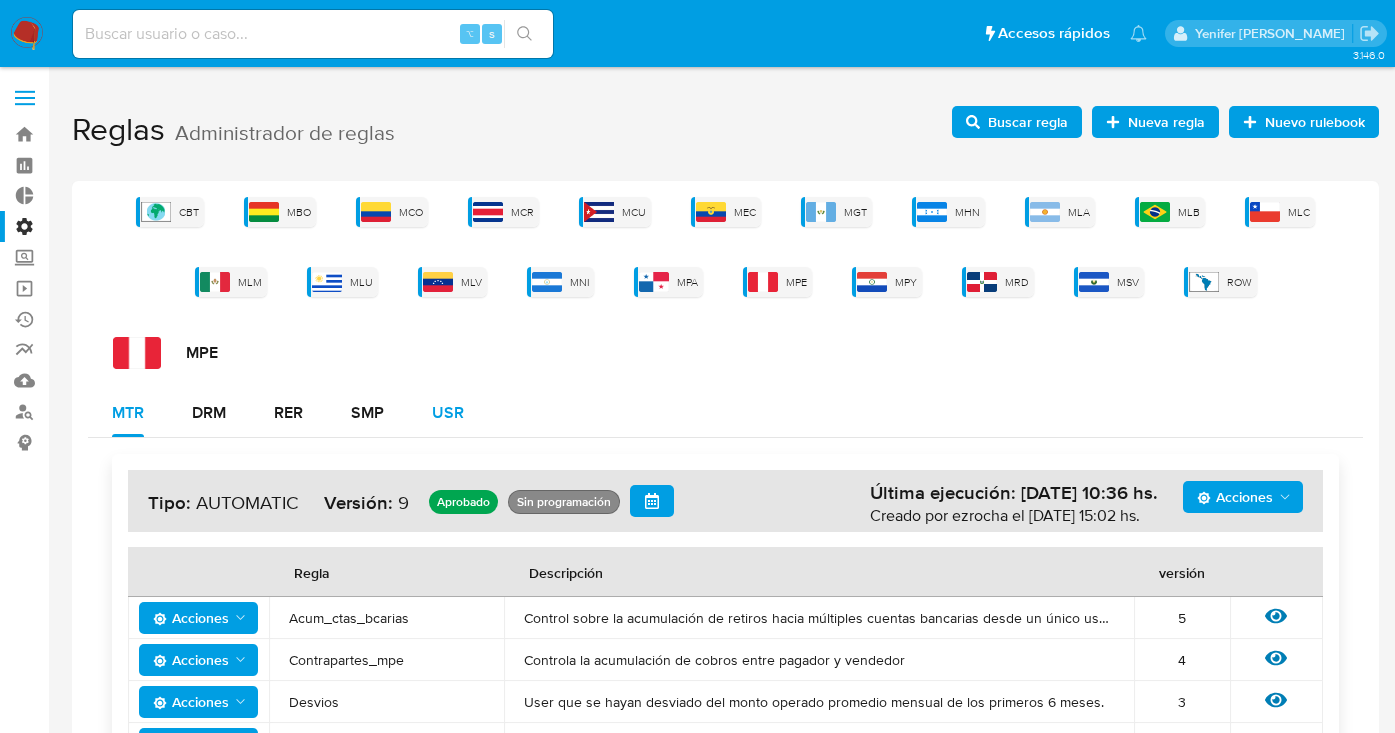click on "USR" at bounding box center [448, 413] 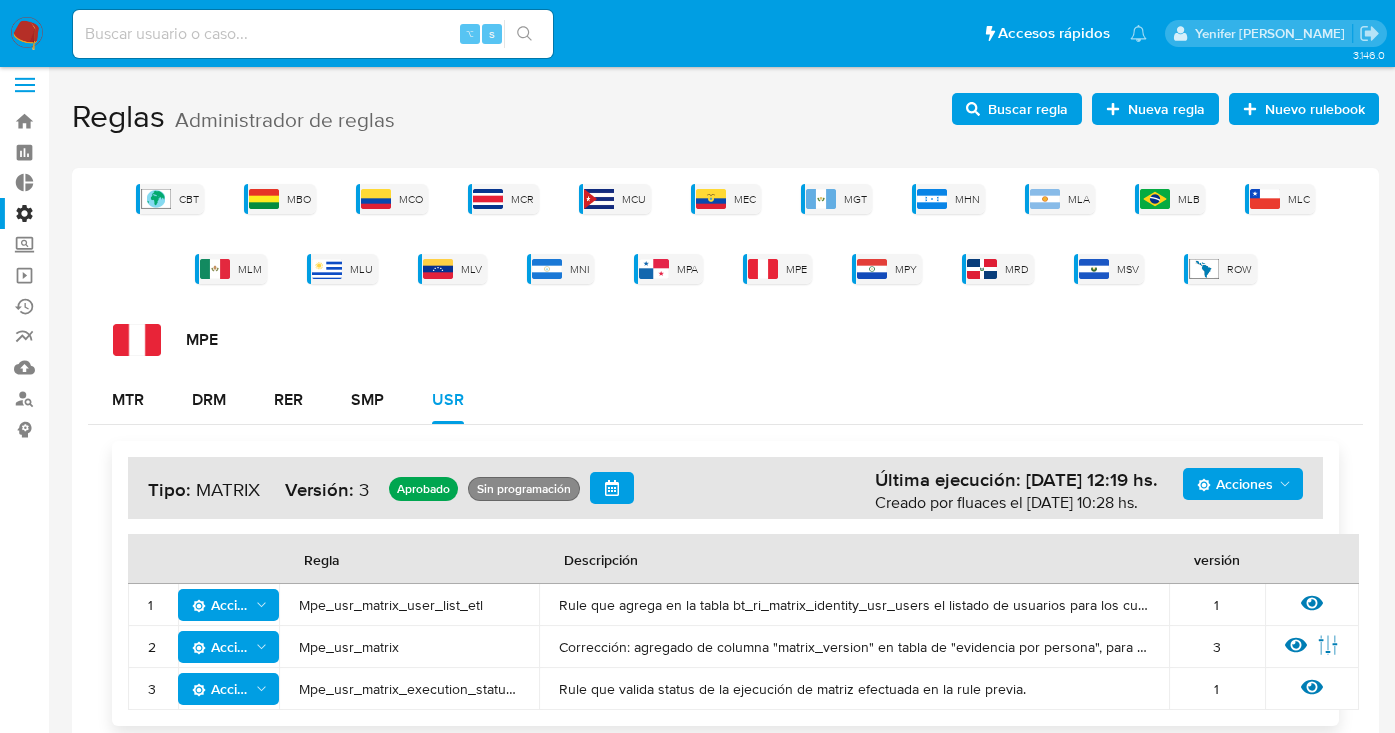 scroll, scrollTop: 30, scrollLeft: 0, axis: vertical 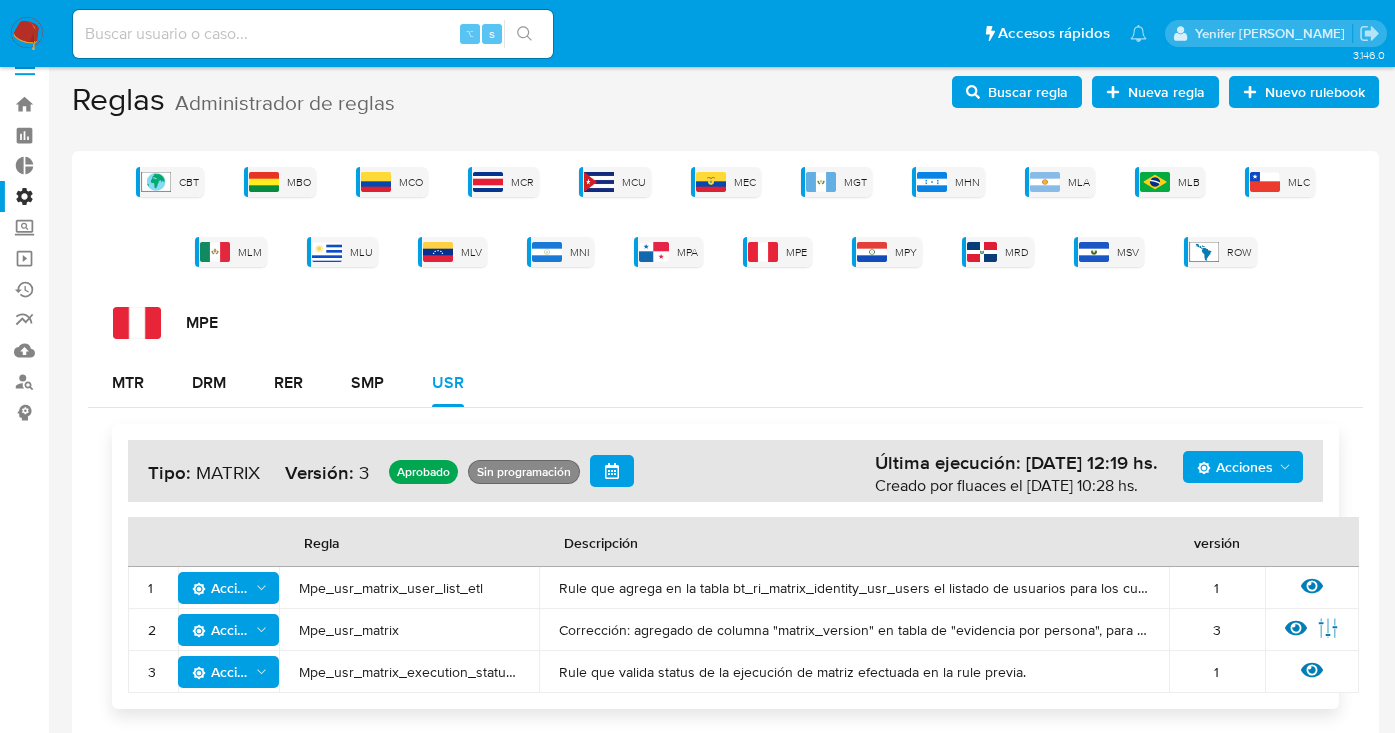 click on "Mpe_usr_matrix" at bounding box center [409, 630] 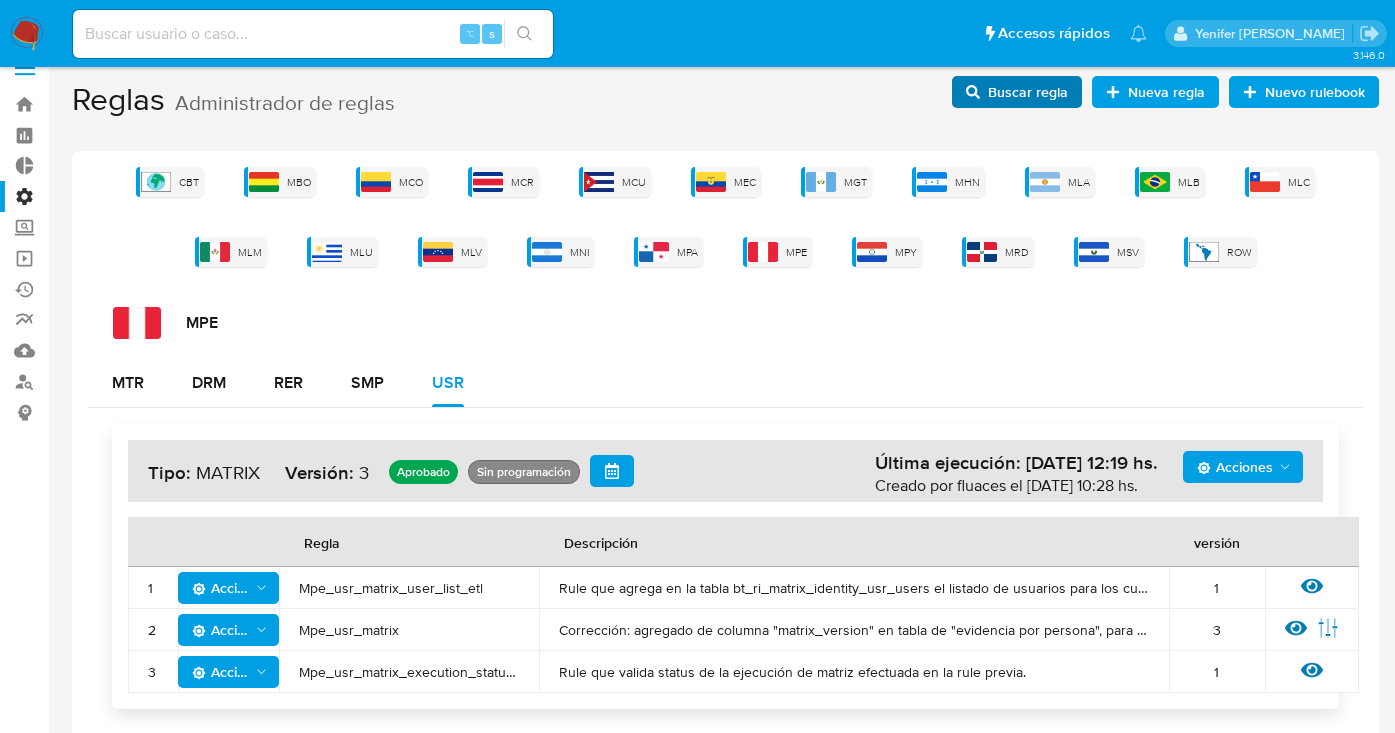 click on "Buscar regla" at bounding box center [1017, 92] 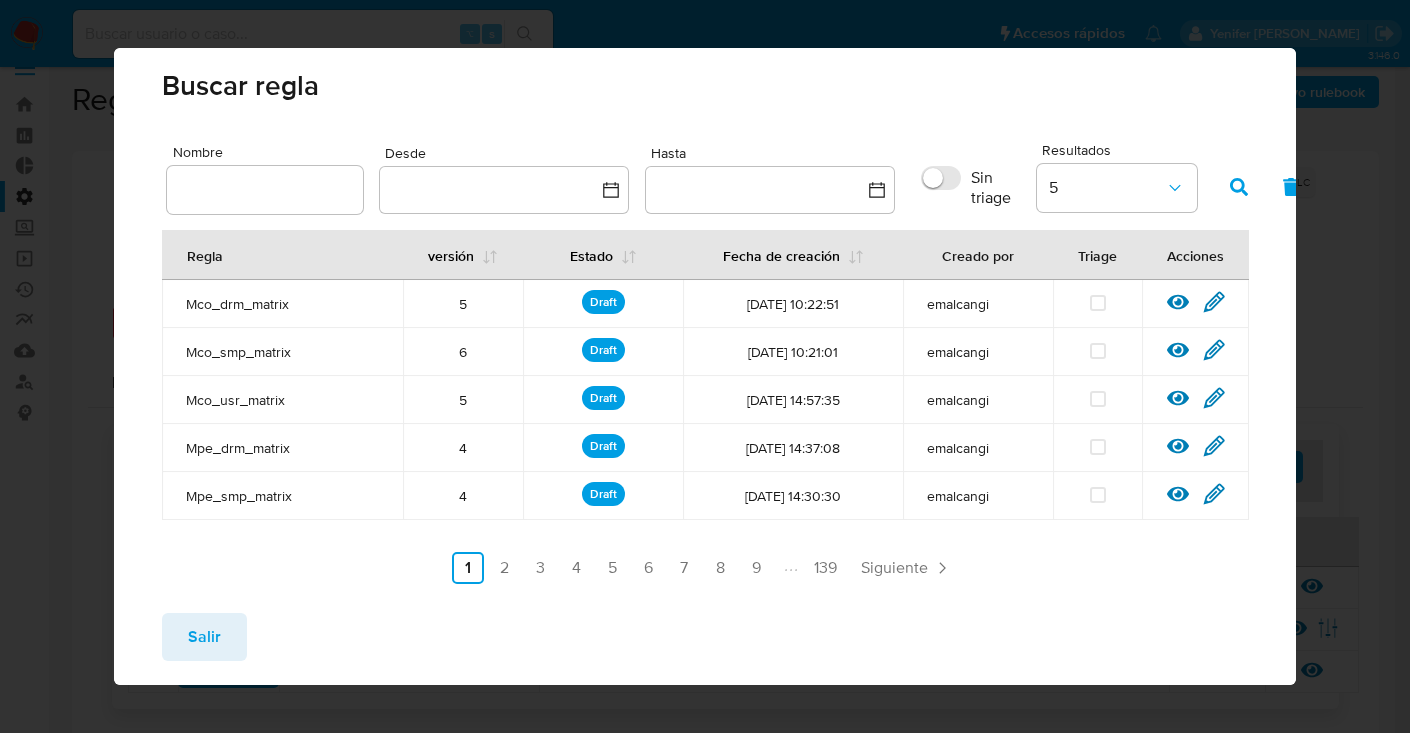 click at bounding box center [265, 190] 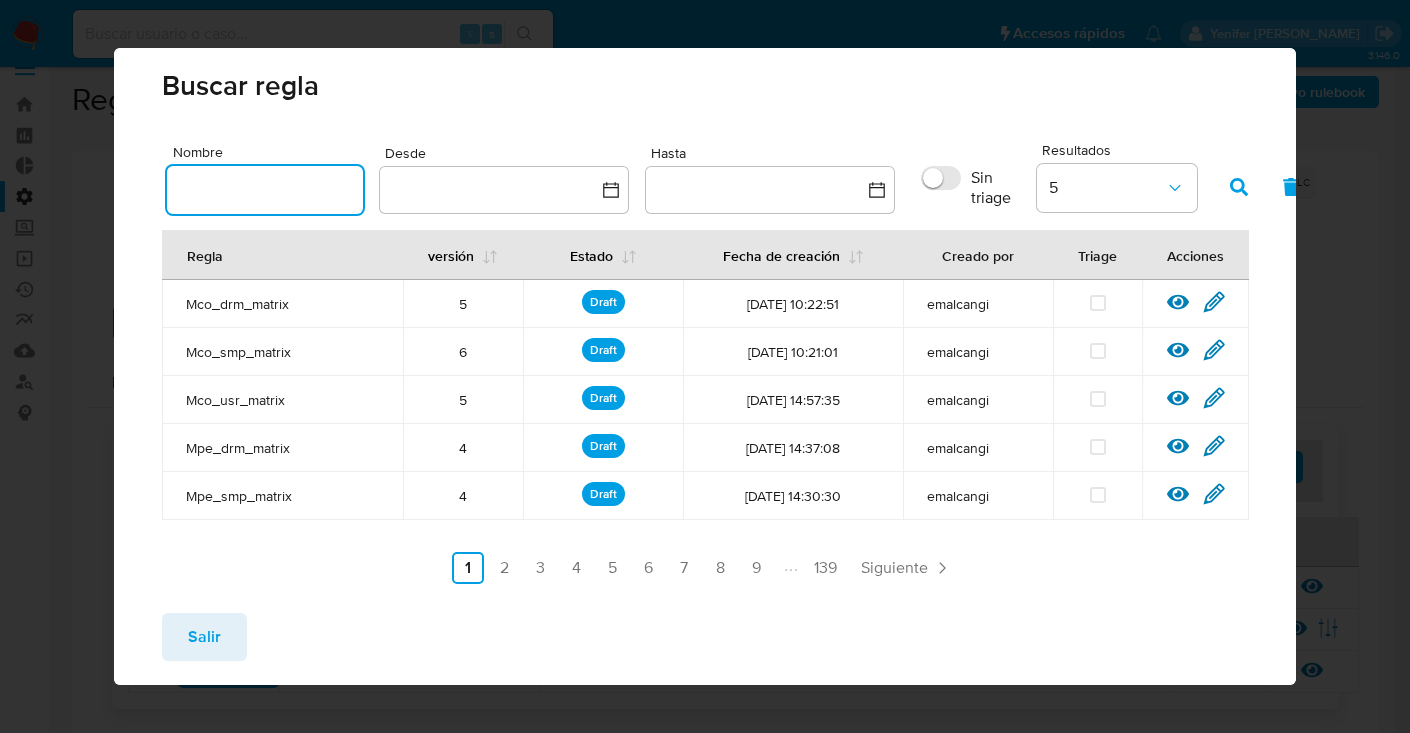 click at bounding box center [265, 190] 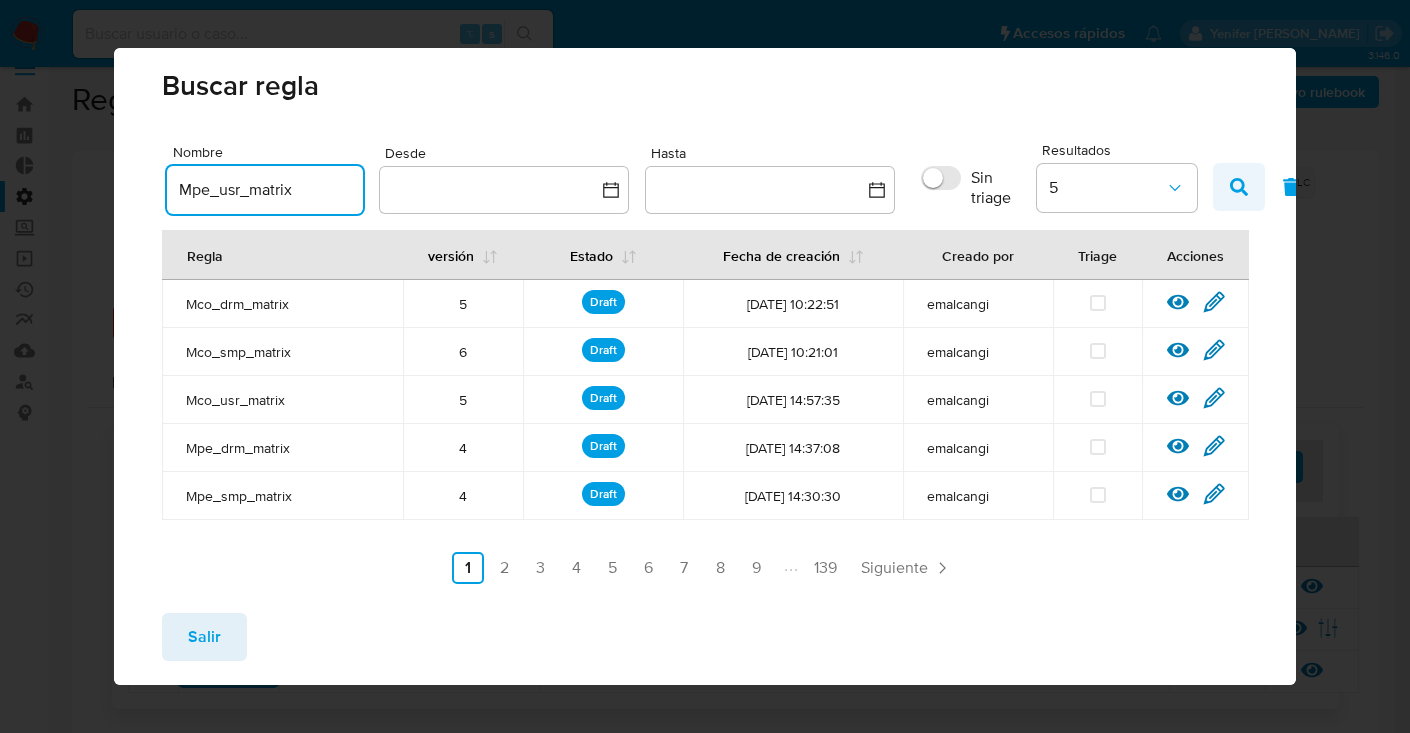 type on "Mpe_usr_matrix" 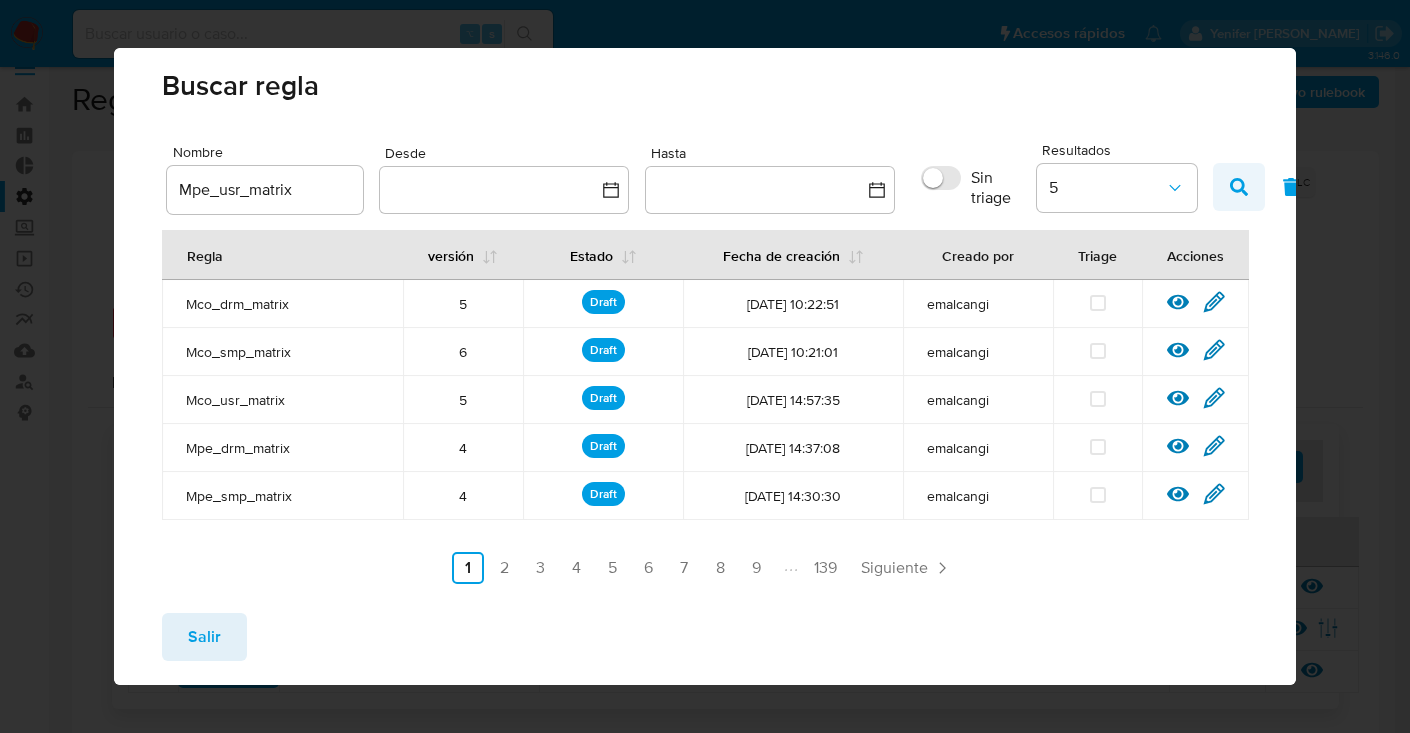 click 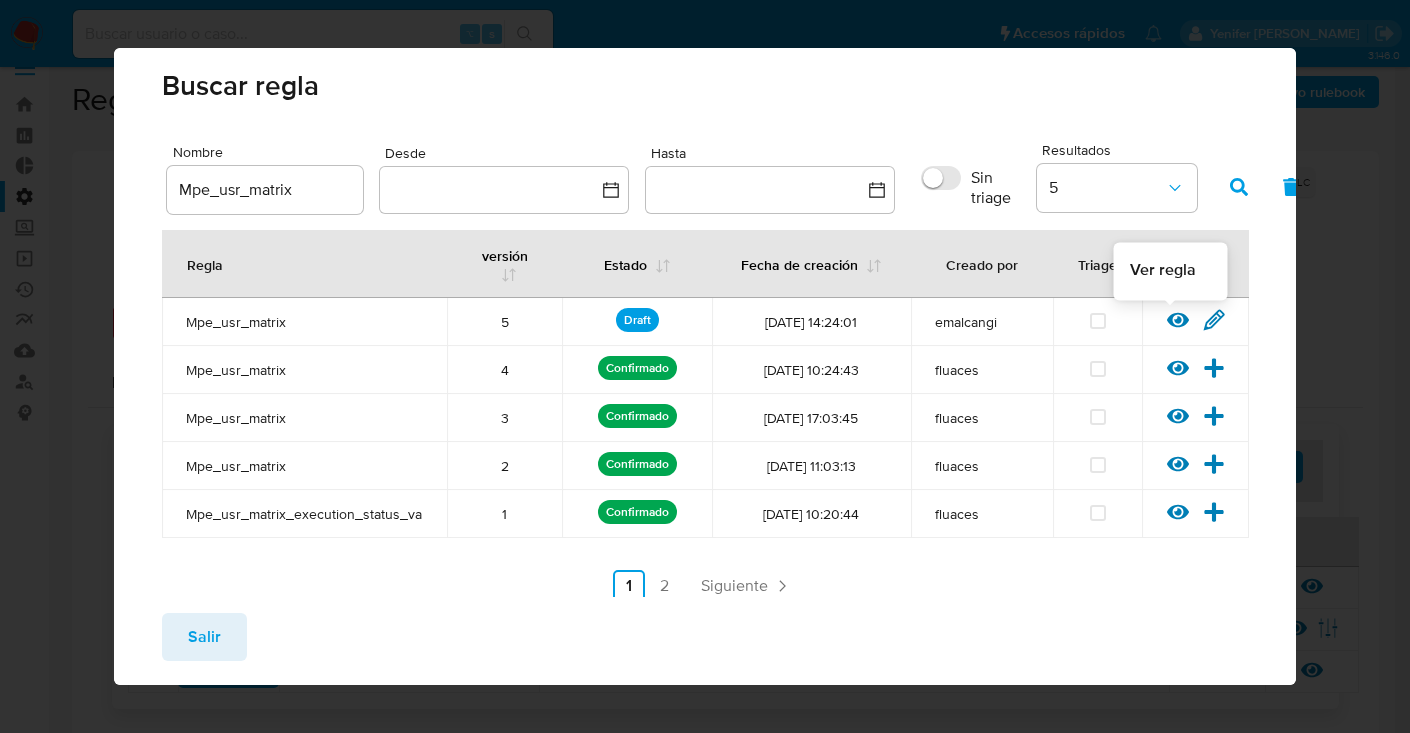 click 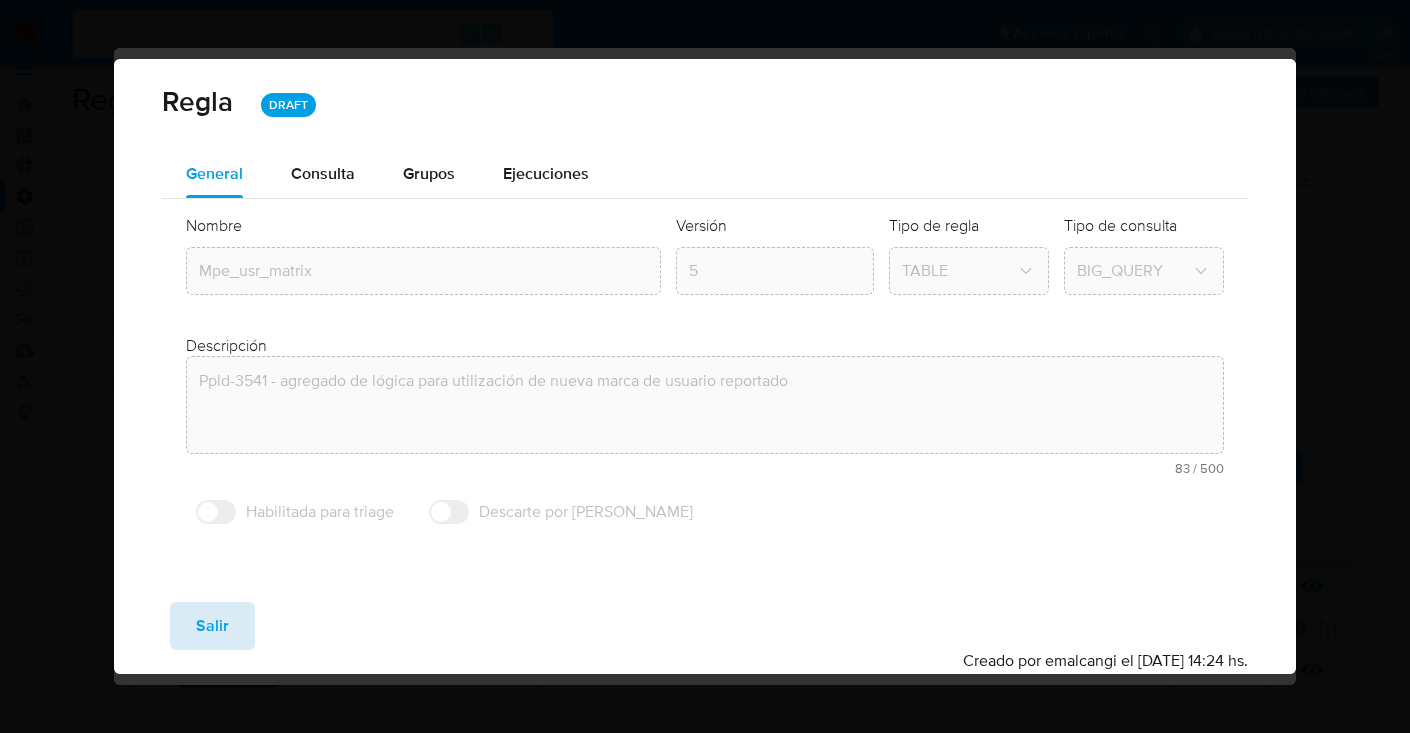 click on "Salir" at bounding box center (212, 626) 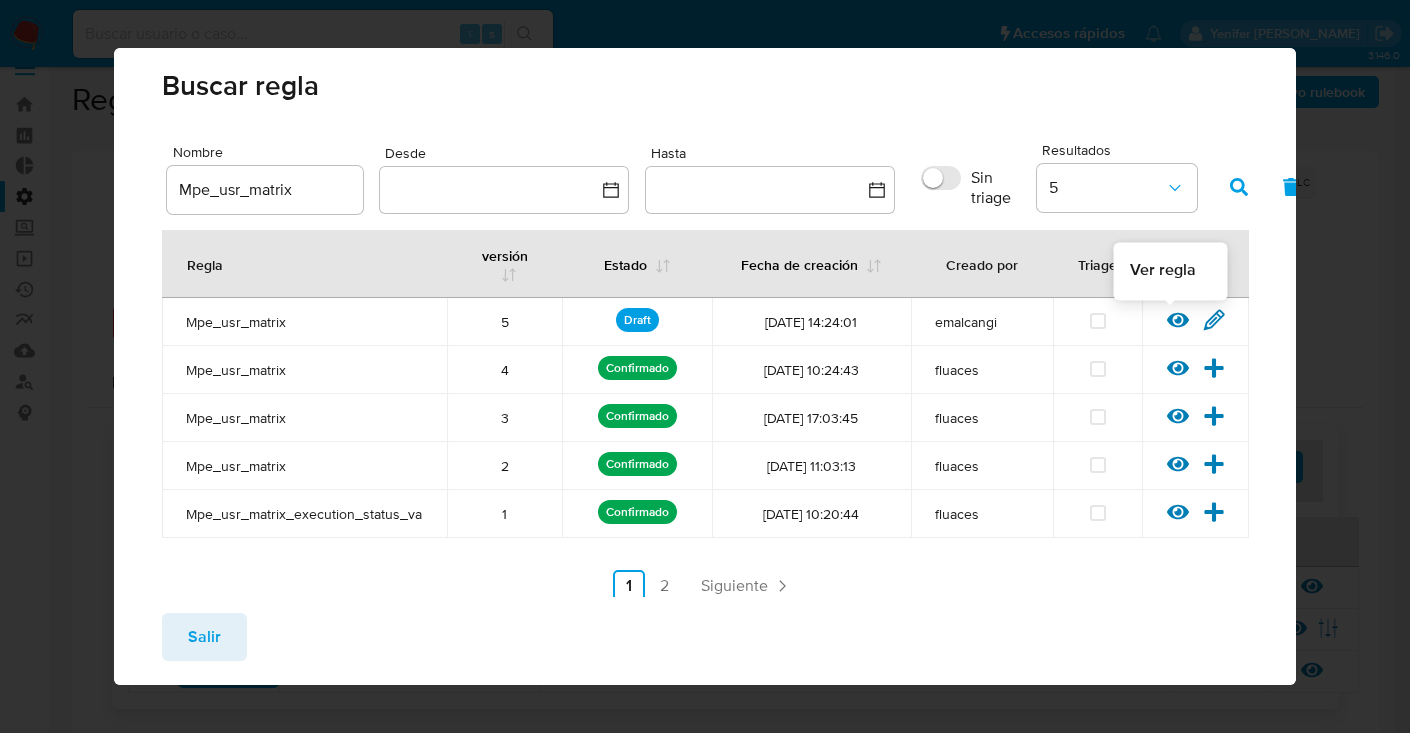 click 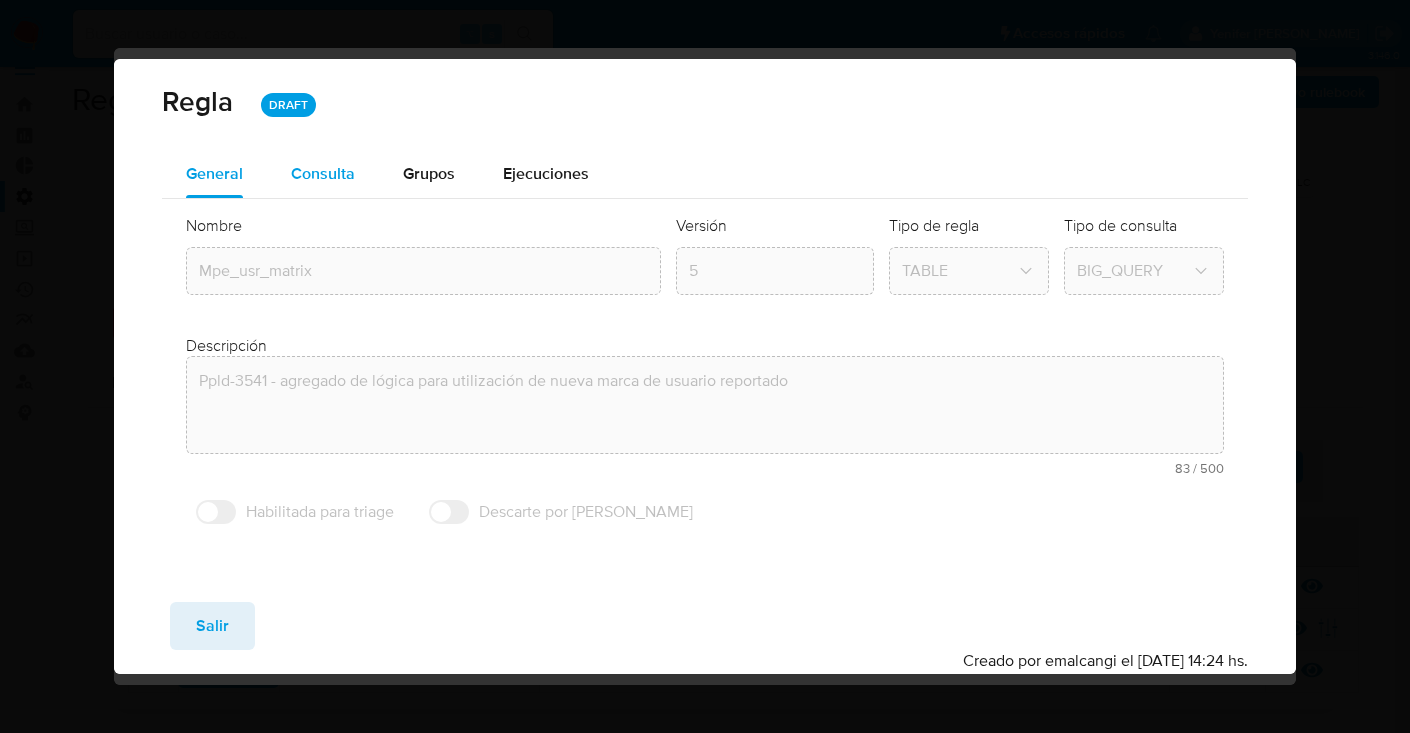 click on "Consulta" at bounding box center (323, 173) 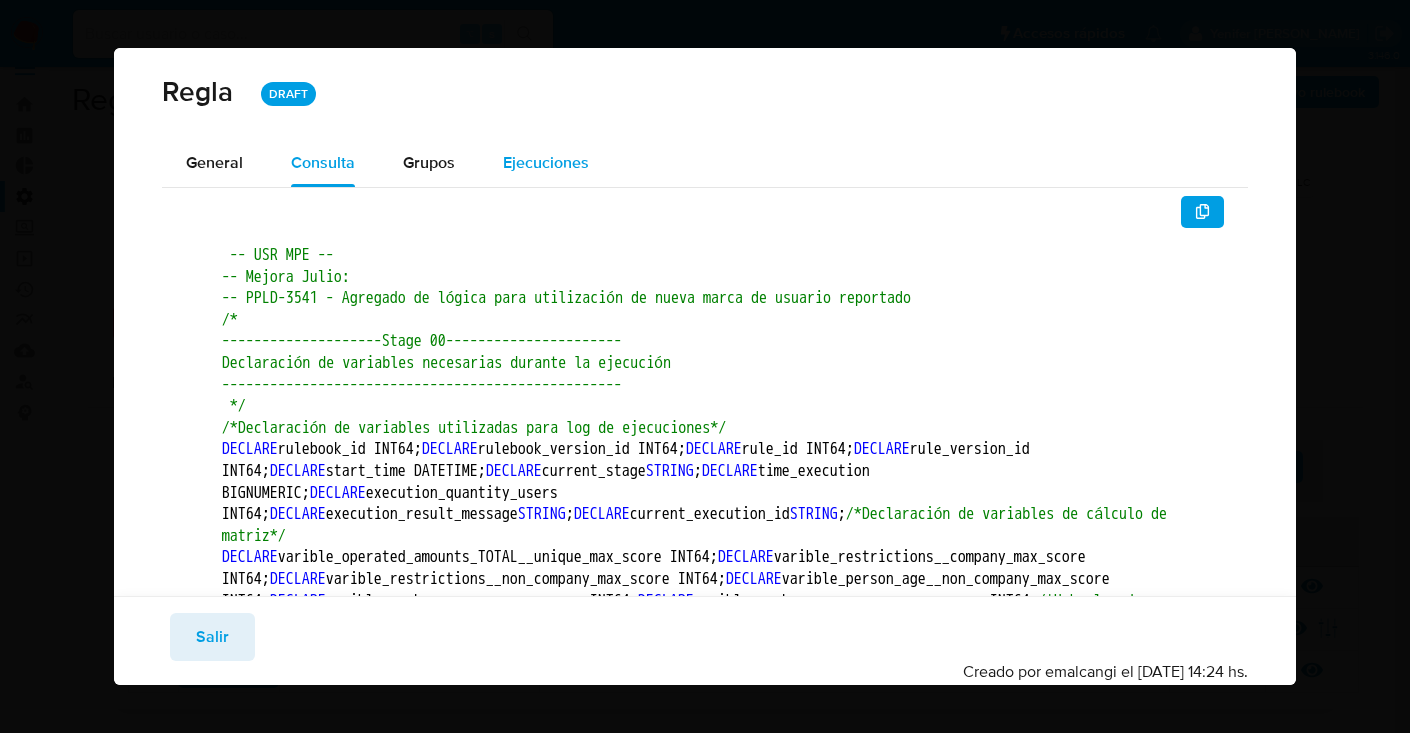 click on "Ejecuciones" at bounding box center [546, 162] 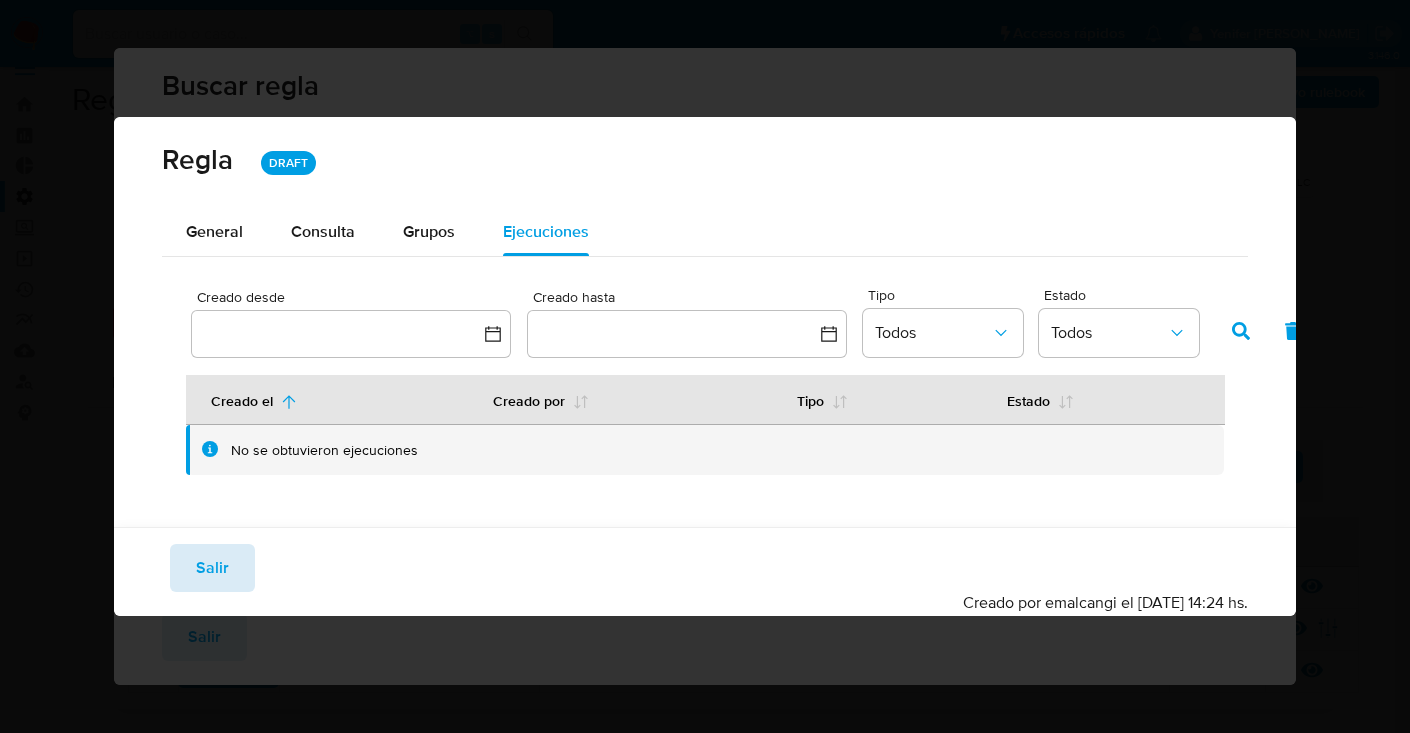 click on "Salir" at bounding box center [212, 568] 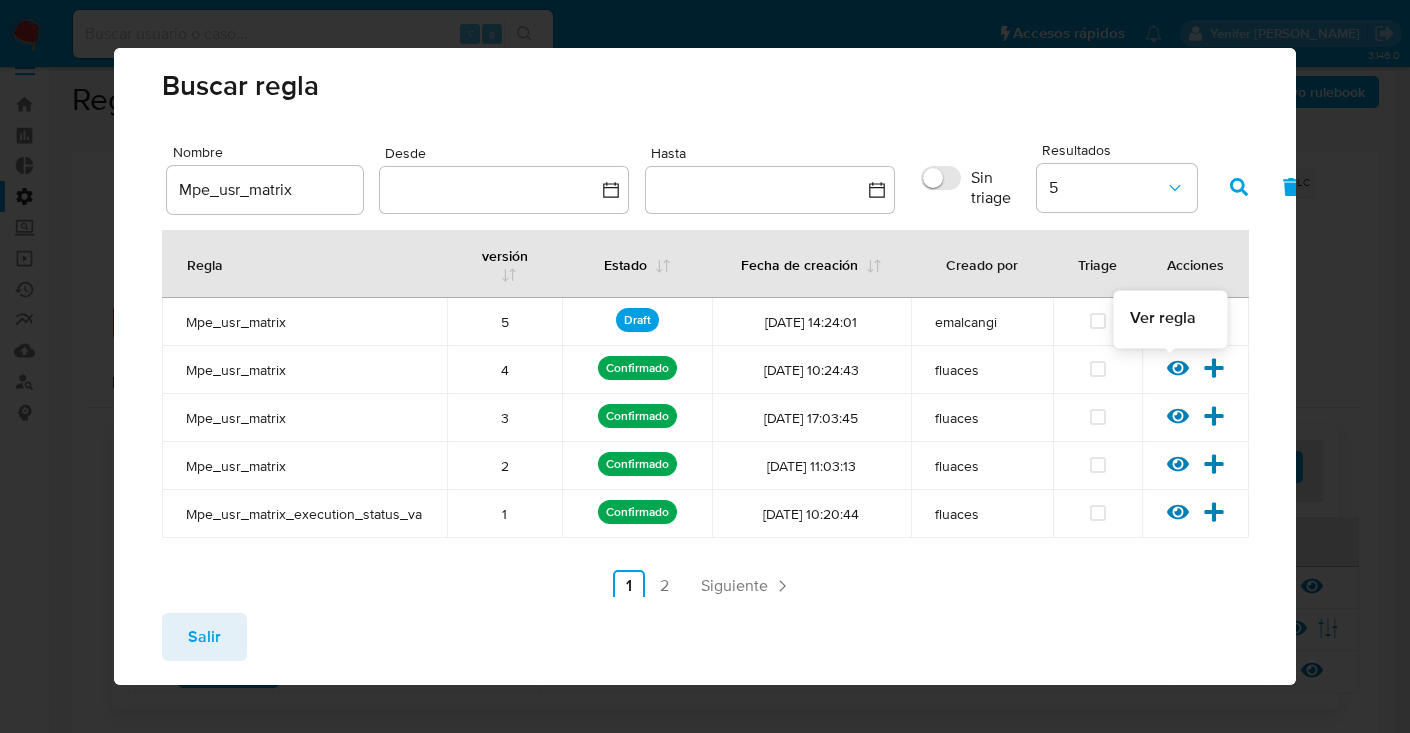 click 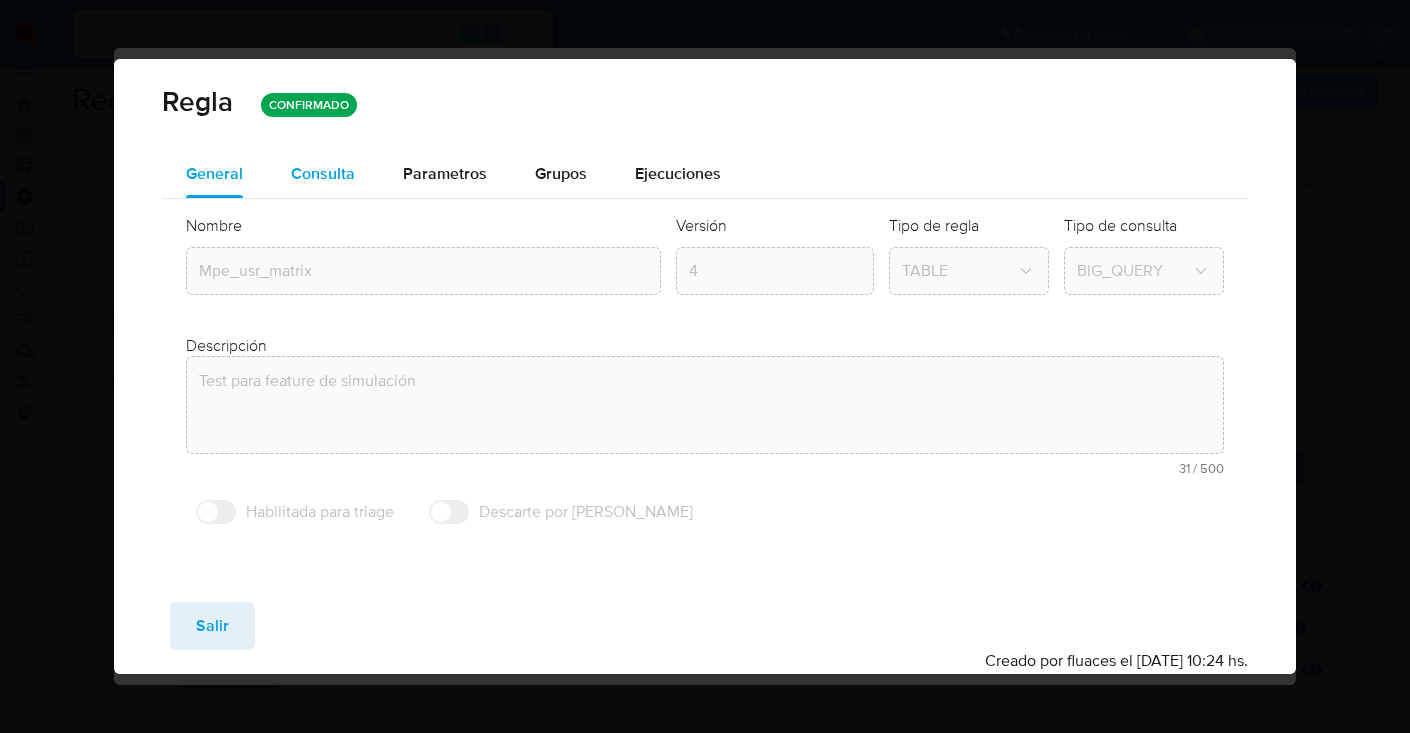 click on "Consulta" at bounding box center [323, 173] 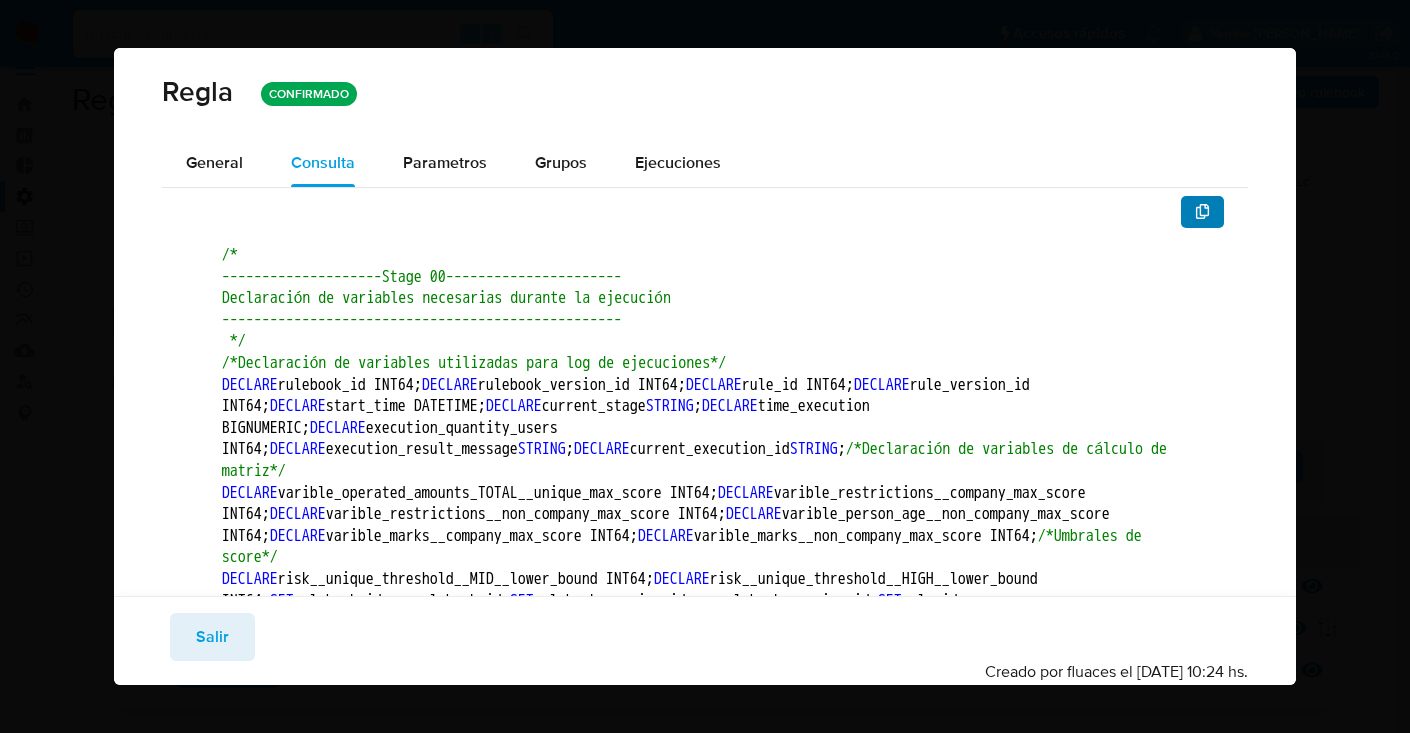 click at bounding box center [1203, 212] 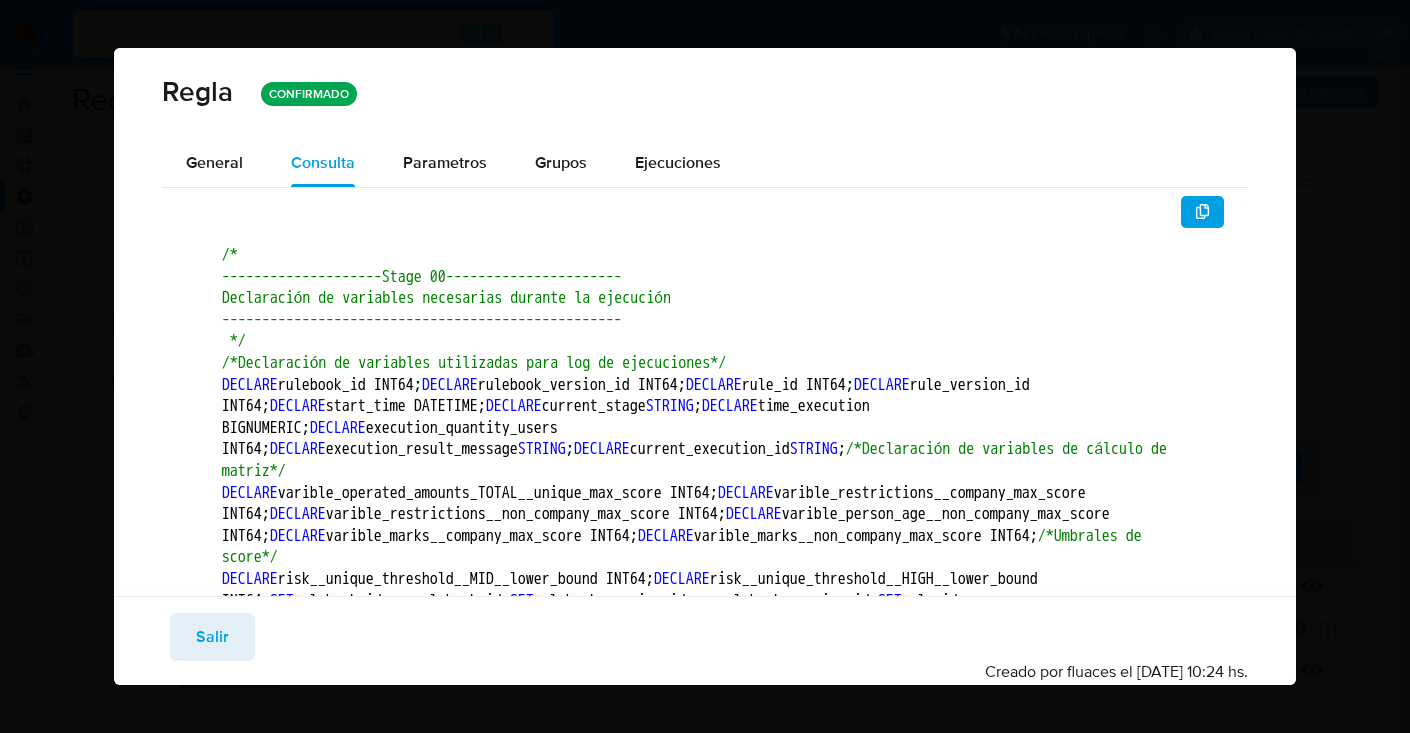 click on "Guardar Salir Simular Confirmar" at bounding box center [705, 637] 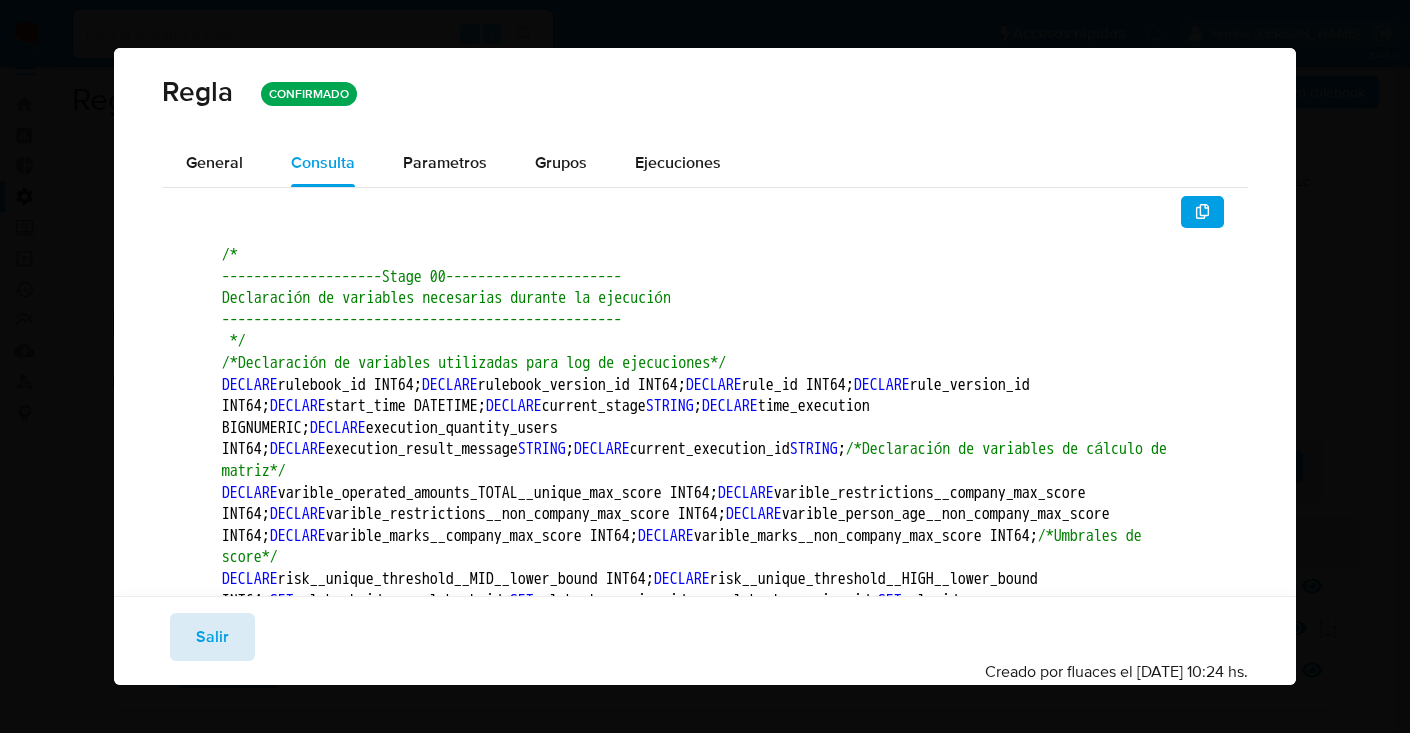 click on "Salir" at bounding box center [212, 637] 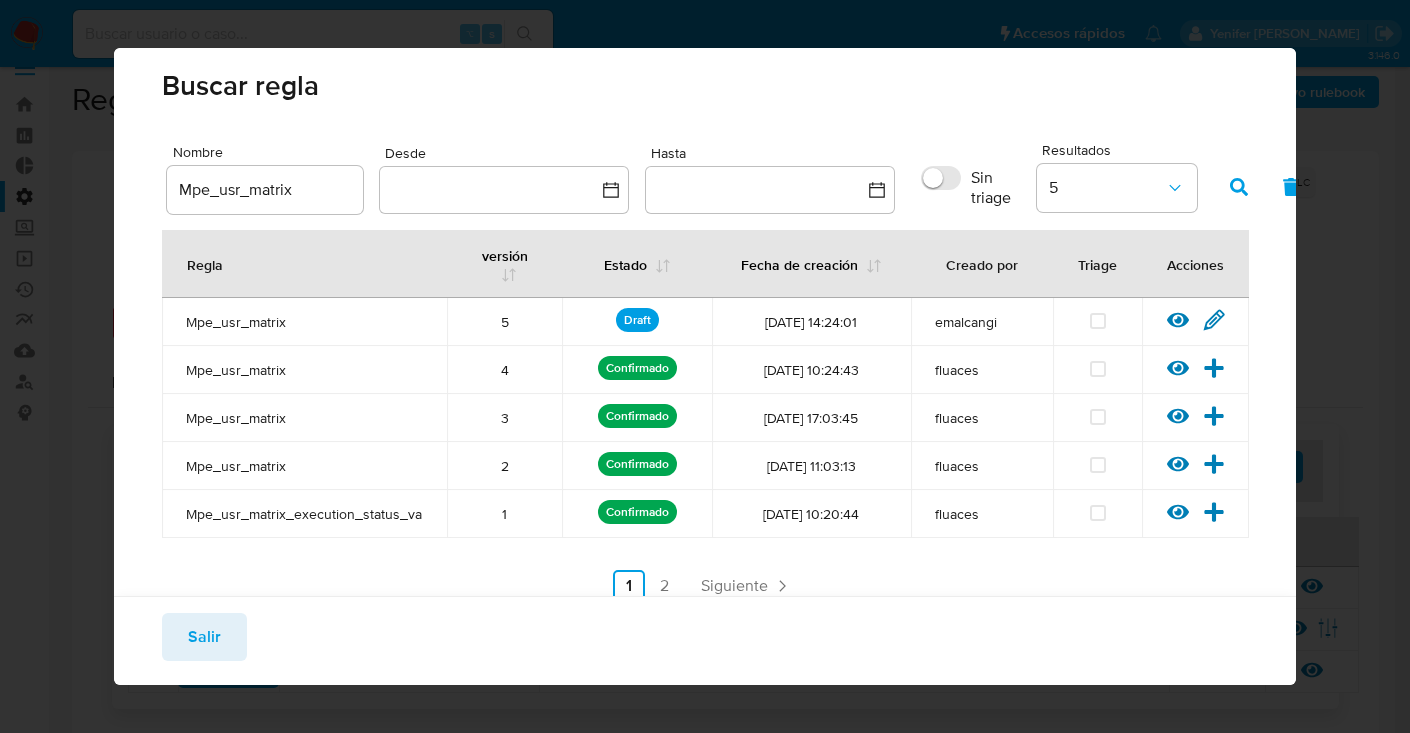 click on "Salir" at bounding box center [204, 637] 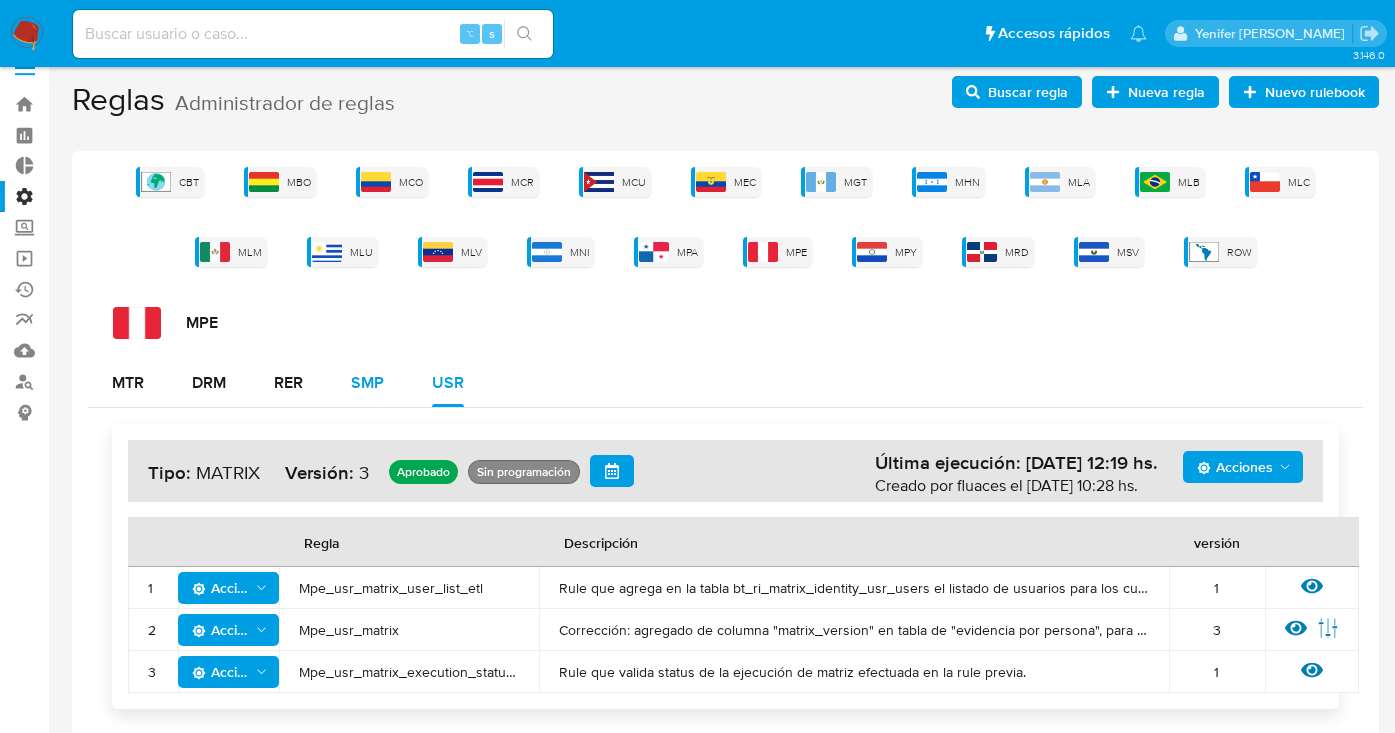 click on "SMP" at bounding box center [367, 383] 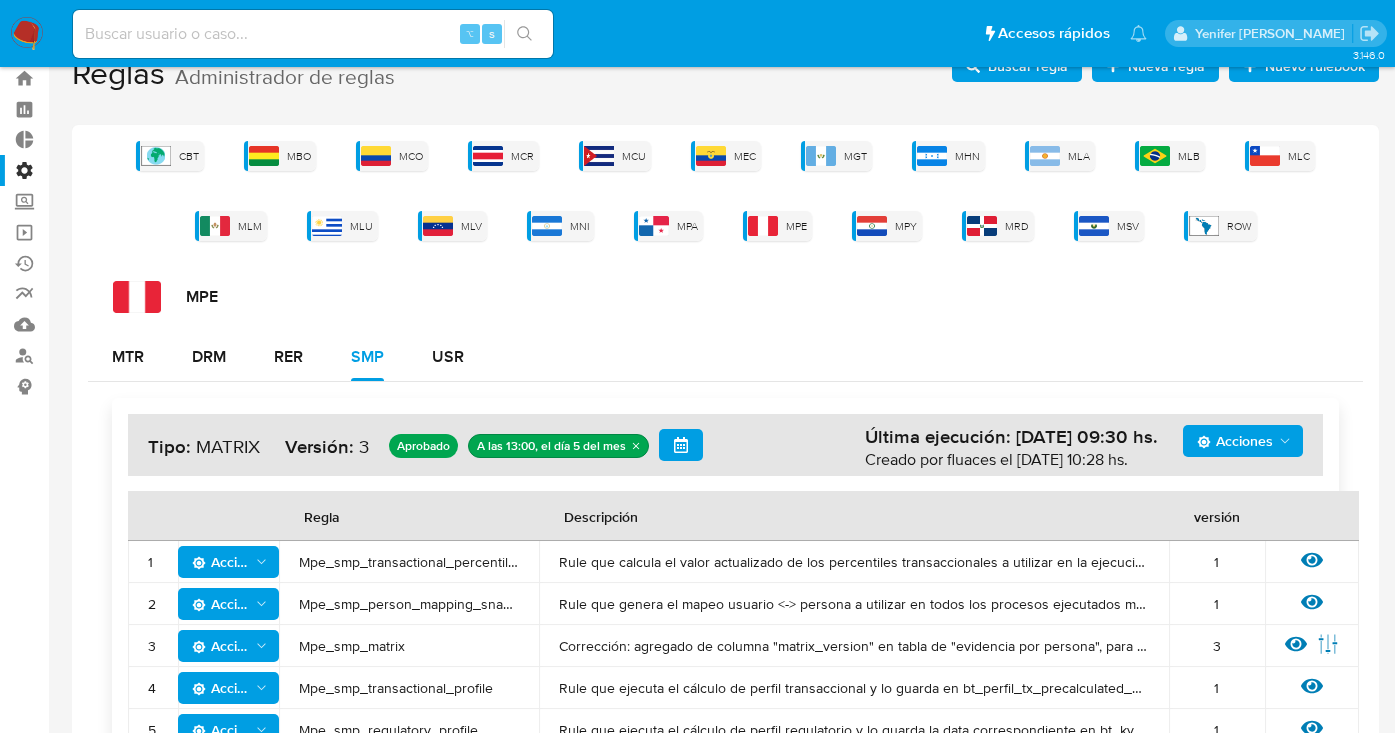 scroll, scrollTop: 56, scrollLeft: 0, axis: vertical 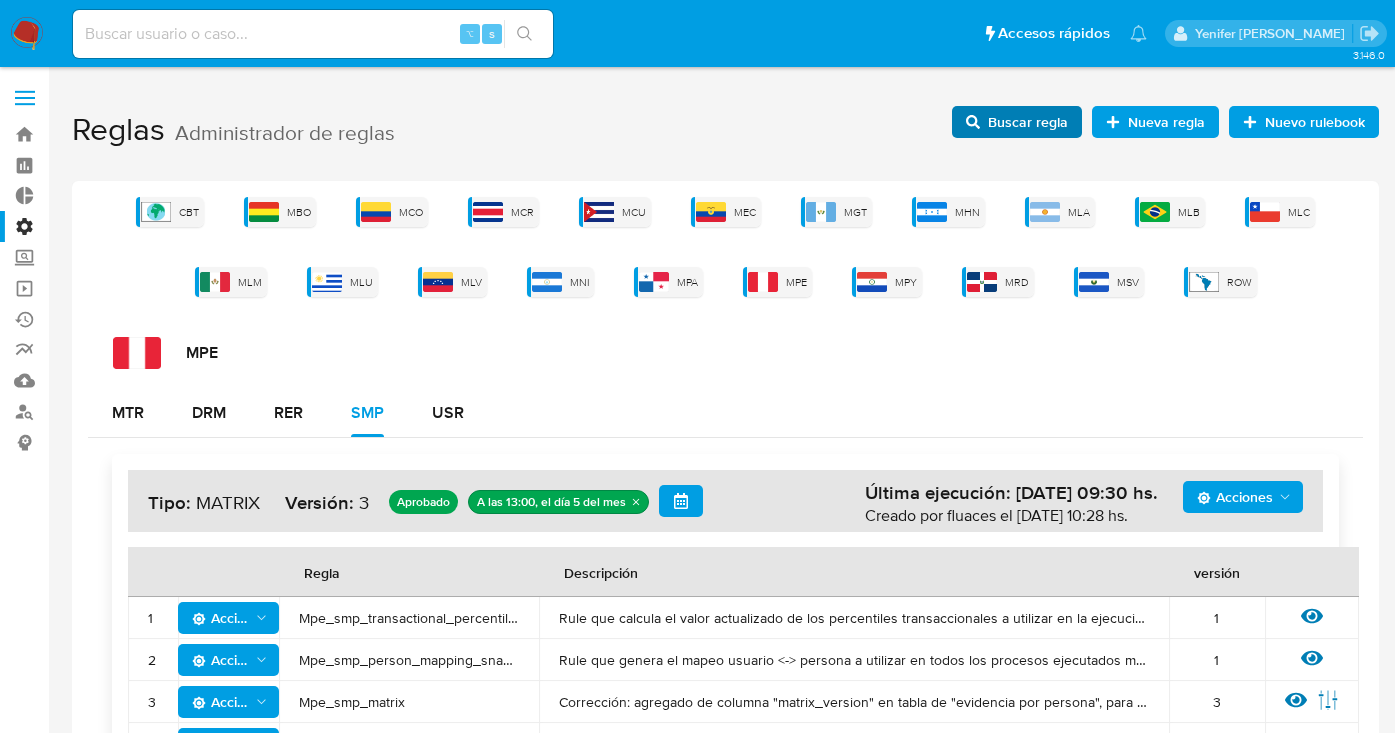 click on "Buscar regla" at bounding box center (1028, 122) 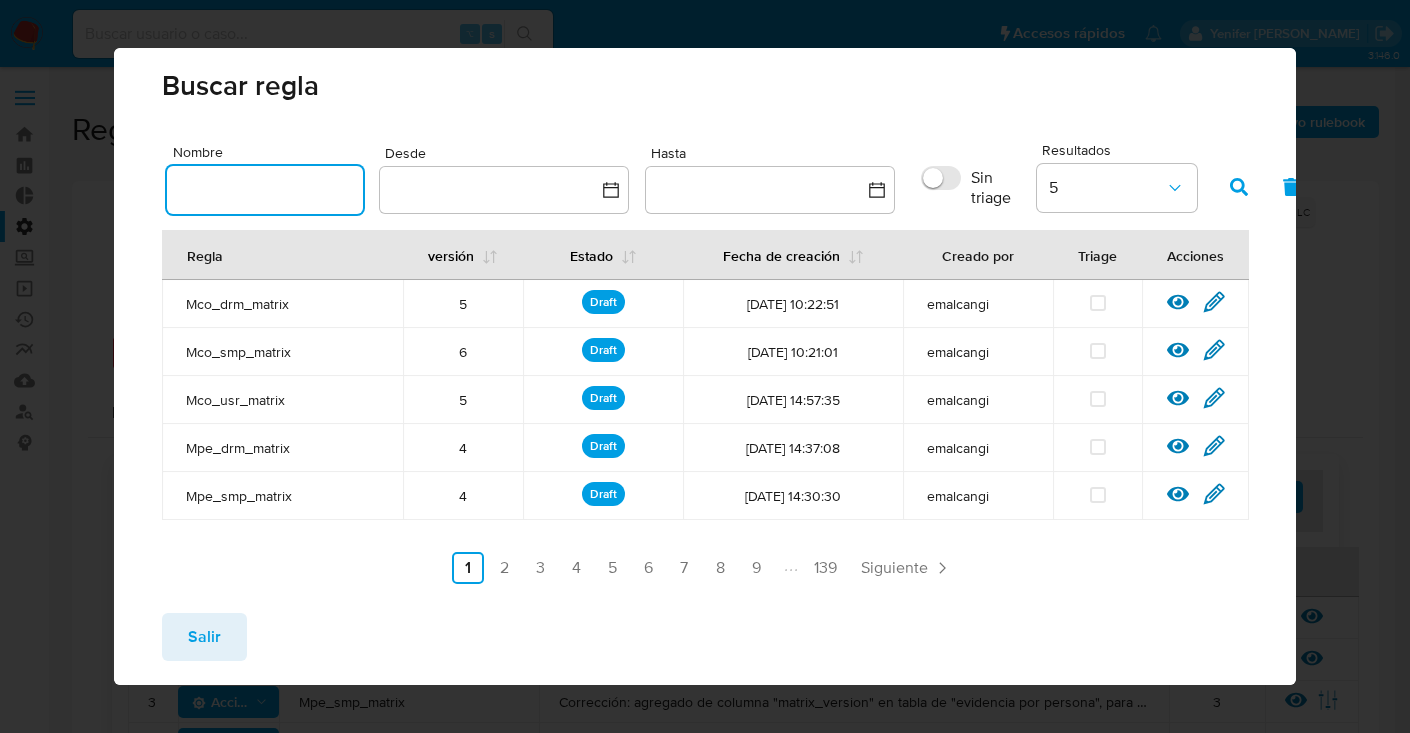 click at bounding box center [265, 190] 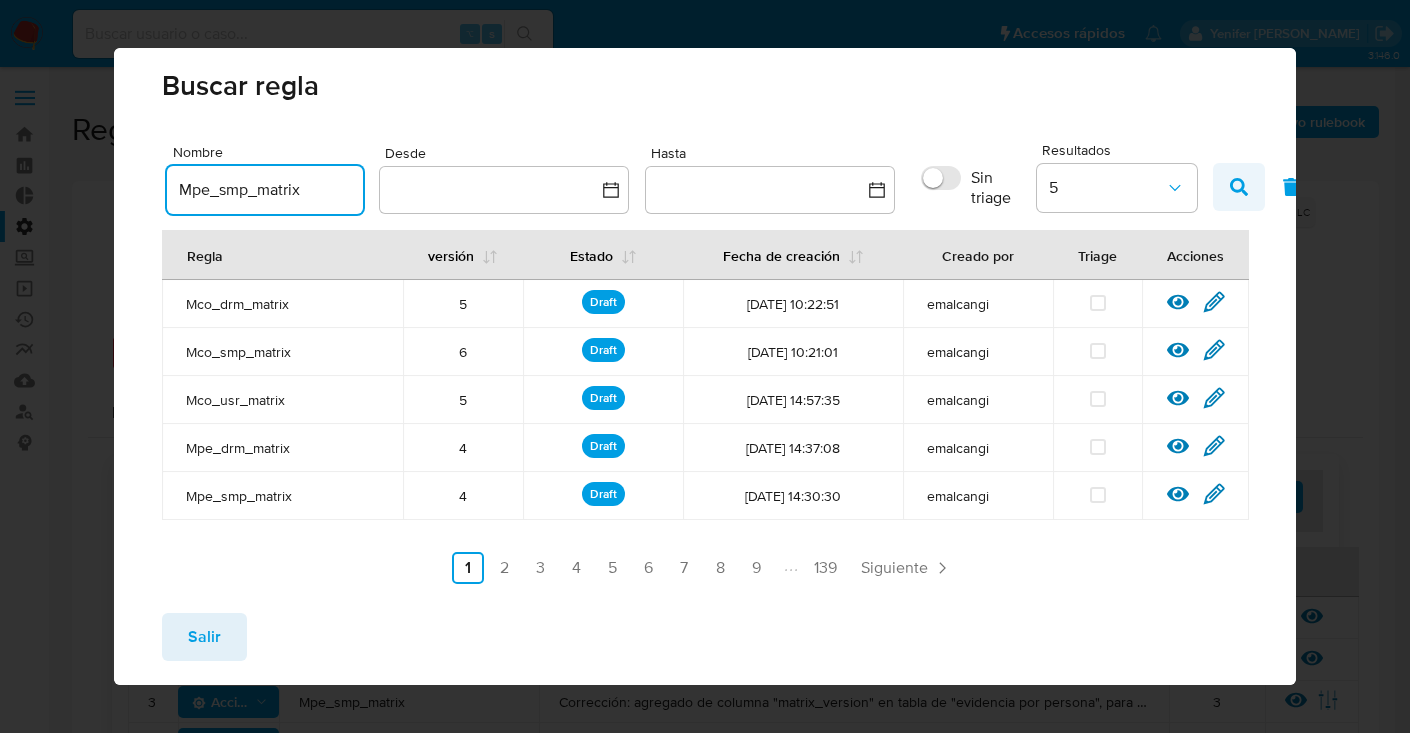 type on "Mpe_smp_matrix" 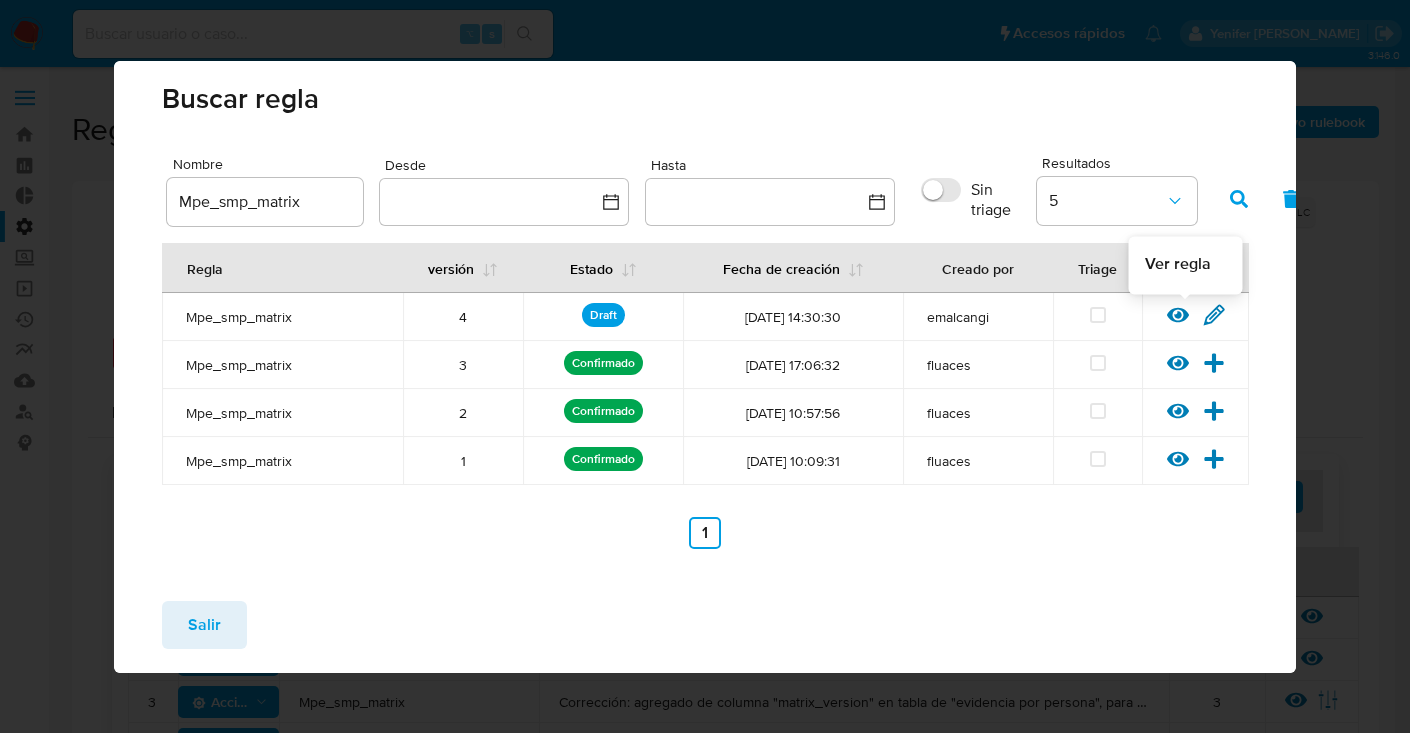 click 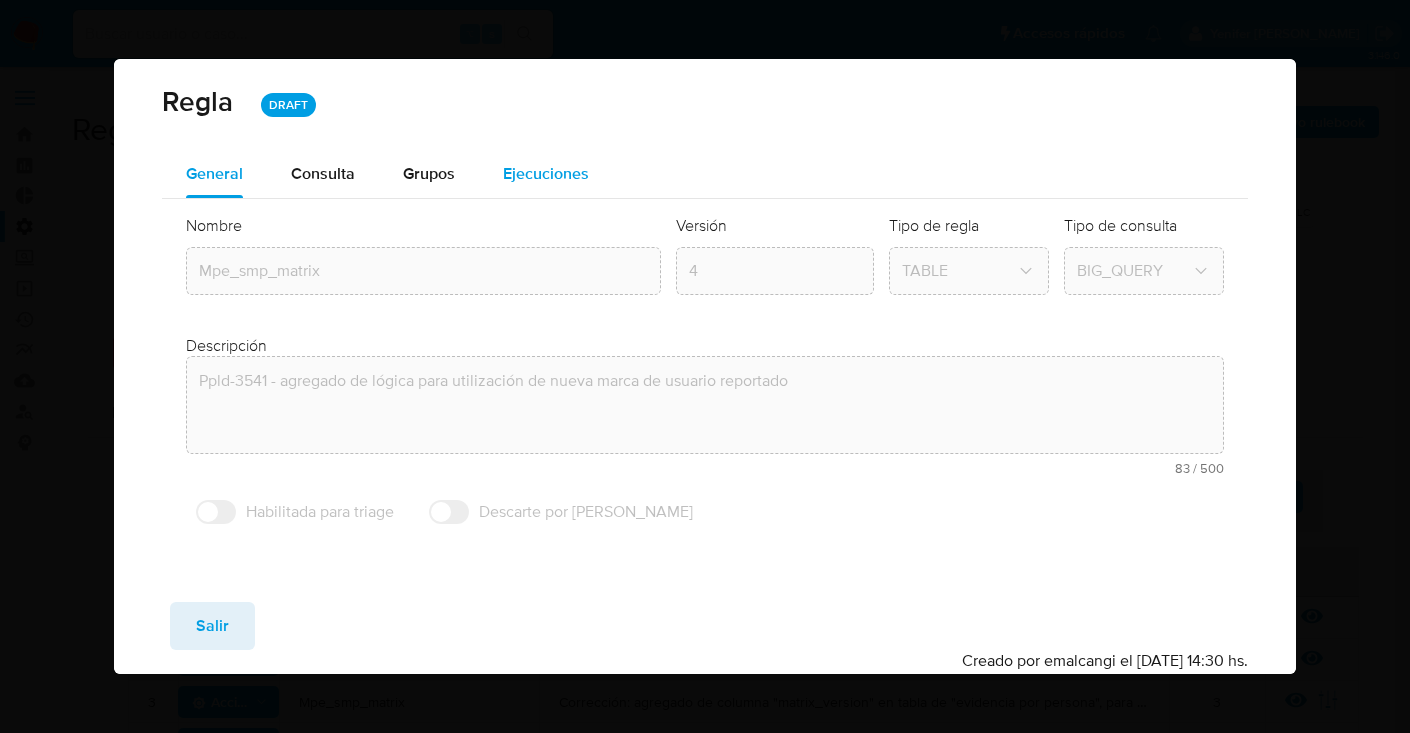 click on "Ejecuciones" at bounding box center (546, 174) 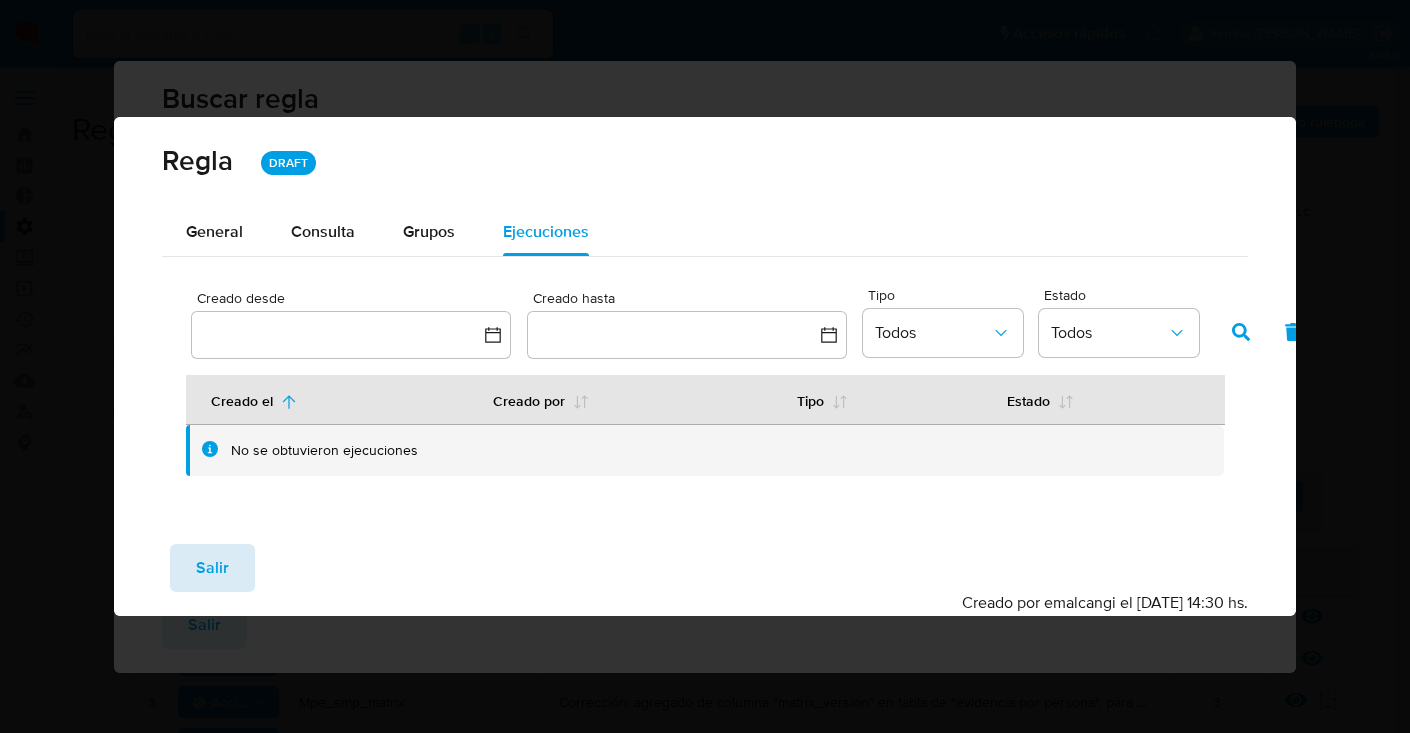 click on "Salir" at bounding box center (212, 568) 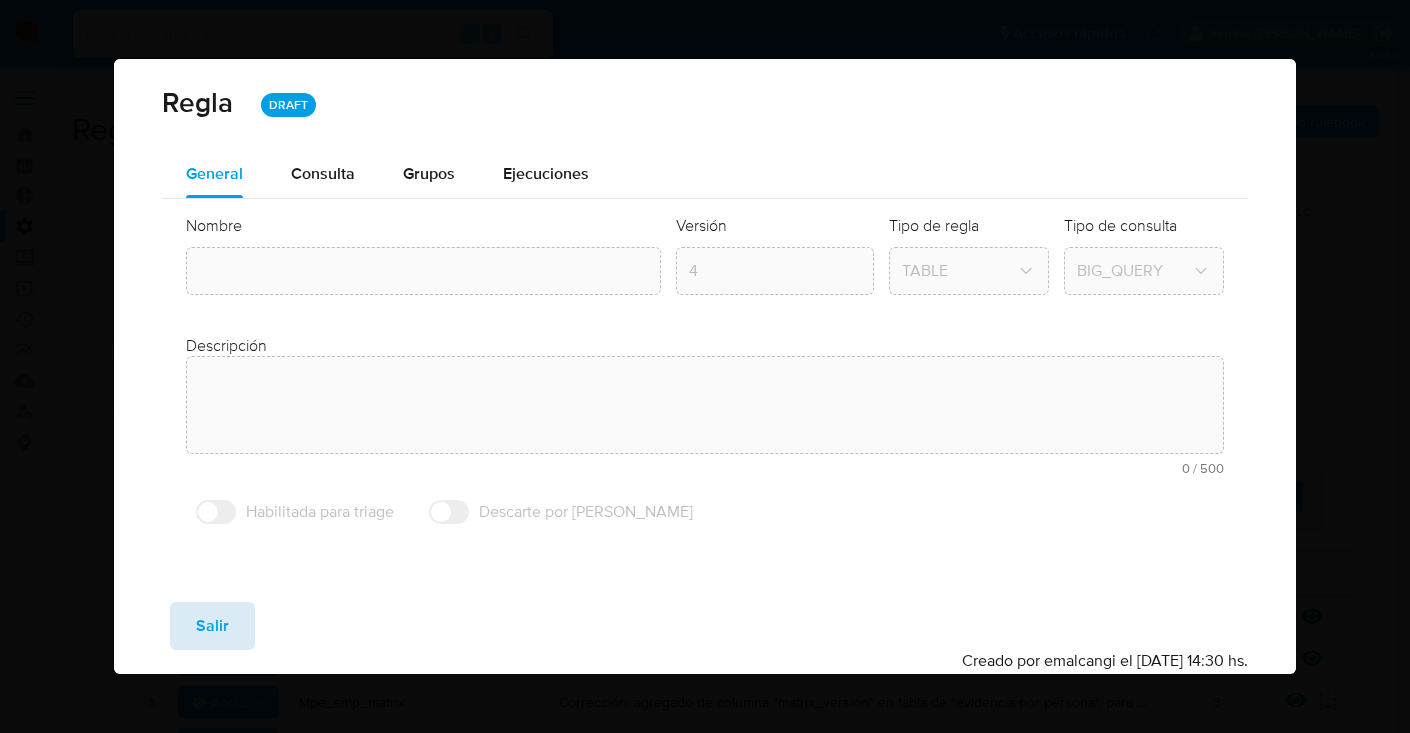 type on "Mpe_smp_matrix" 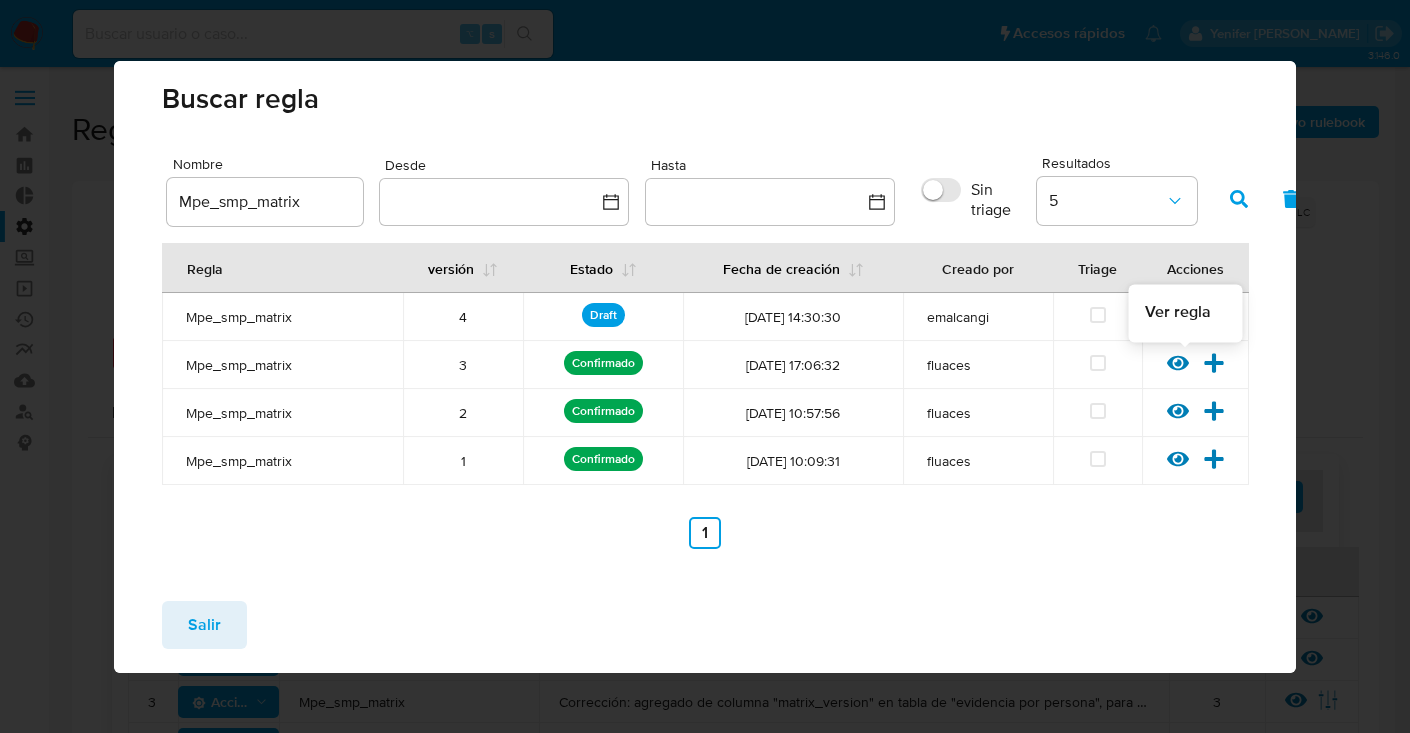 click 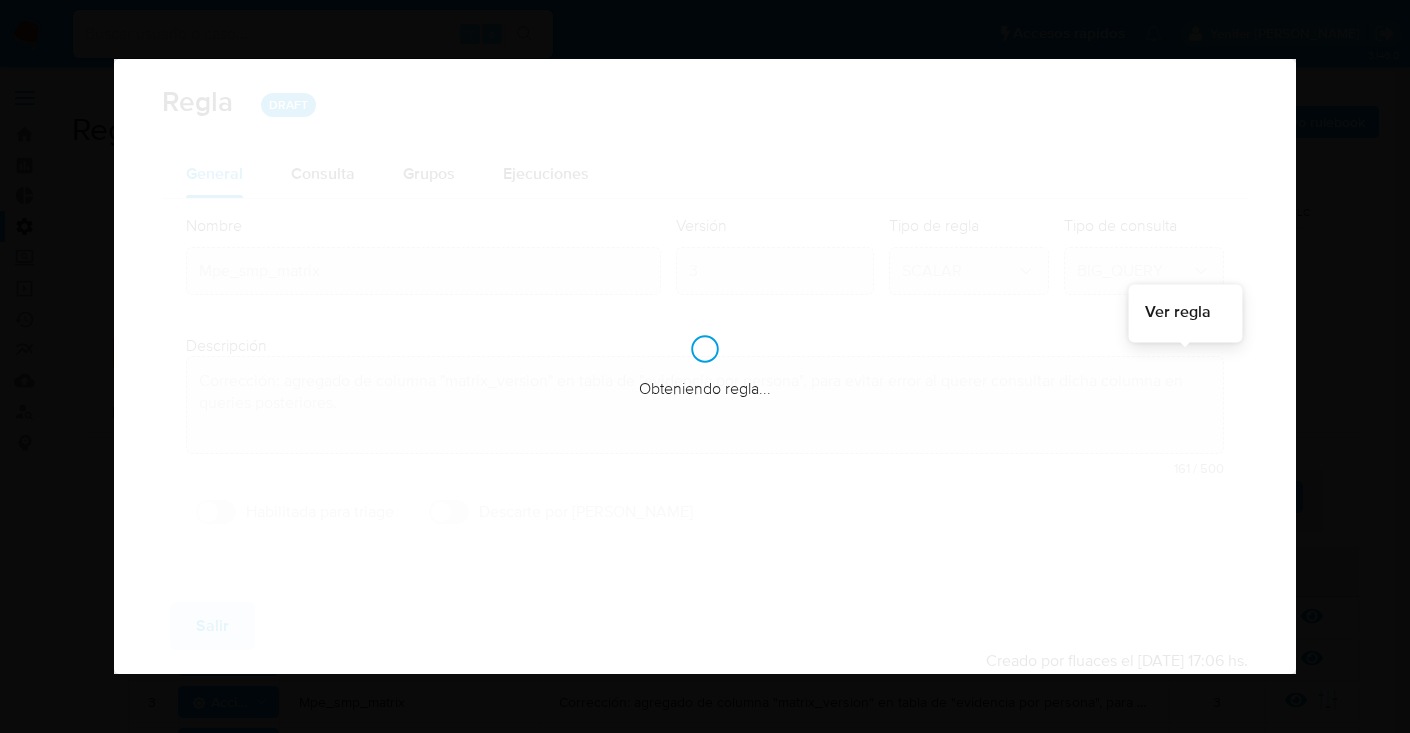 type on "Corrección" 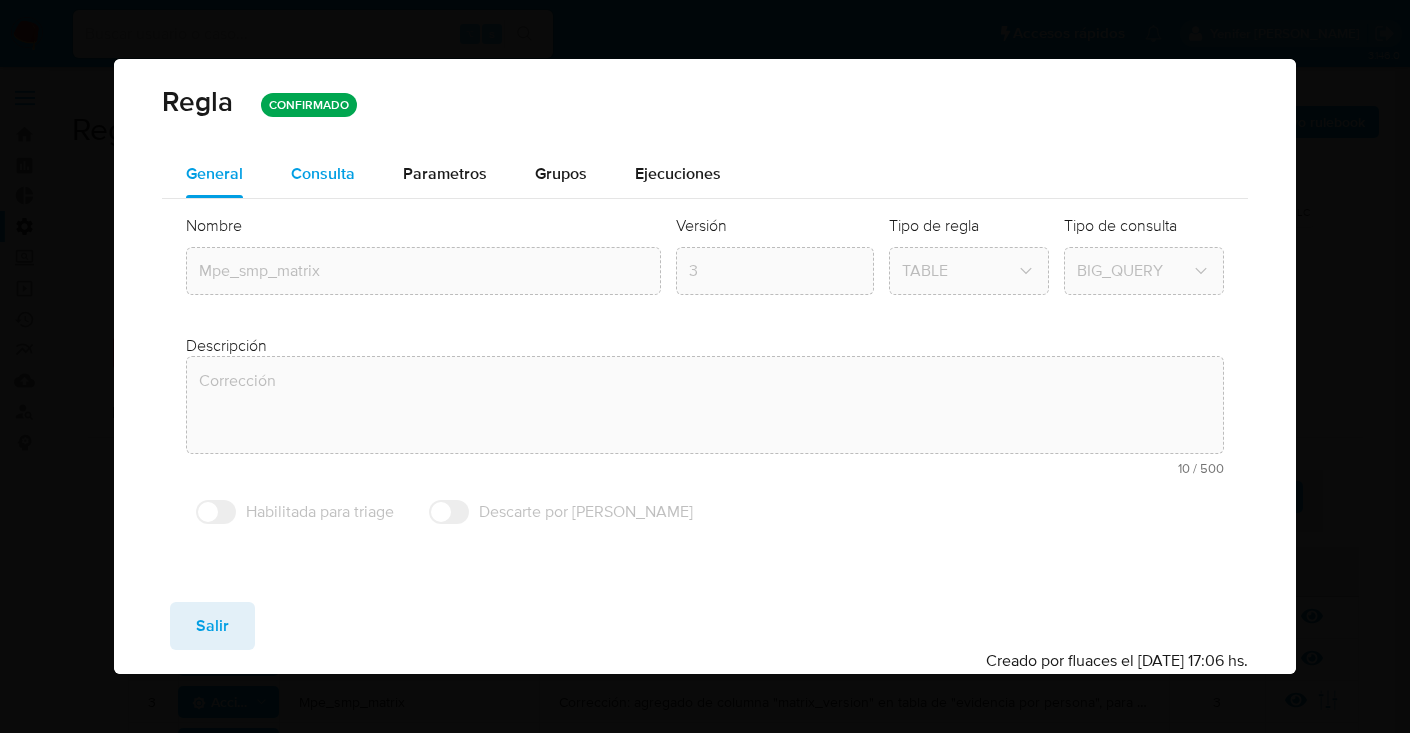 click on "Consulta" at bounding box center [323, 173] 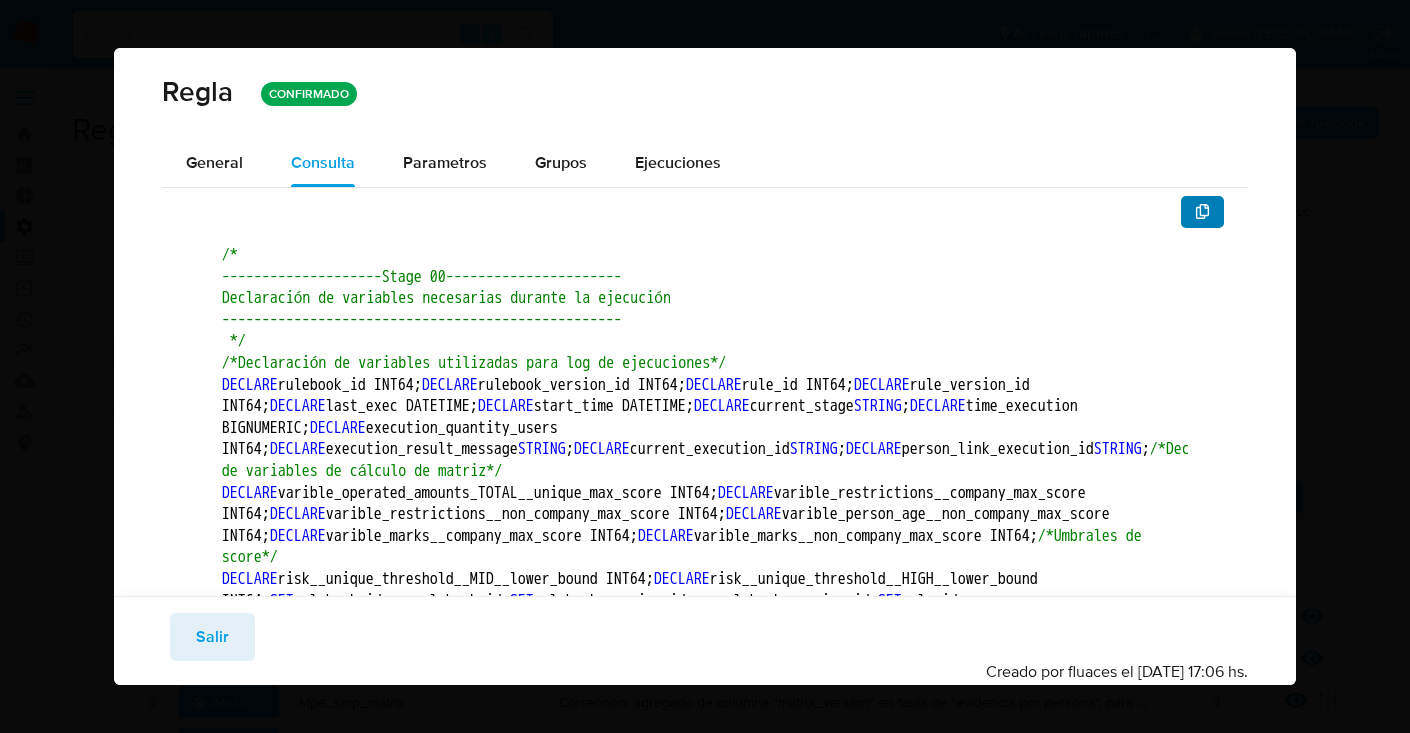 click at bounding box center (1203, 212) 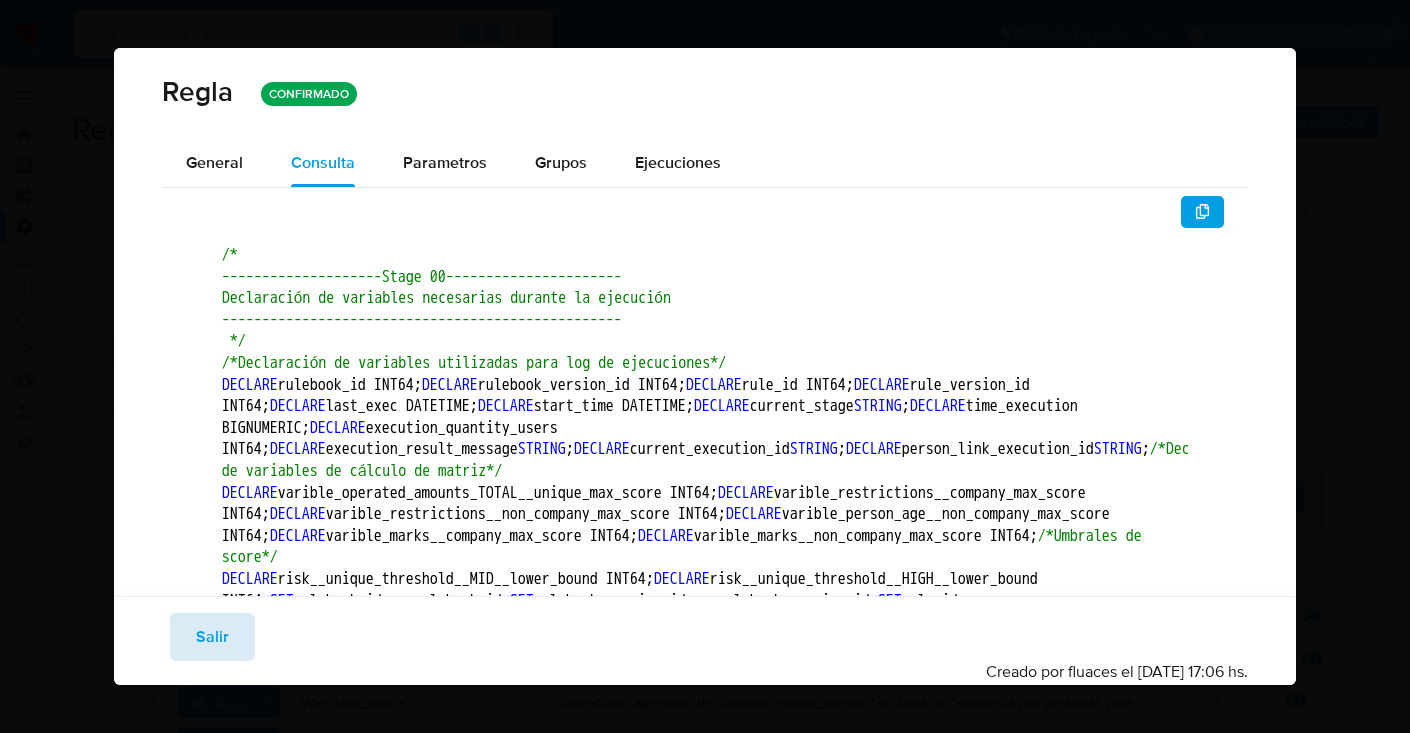 click on "Salir" at bounding box center (212, 637) 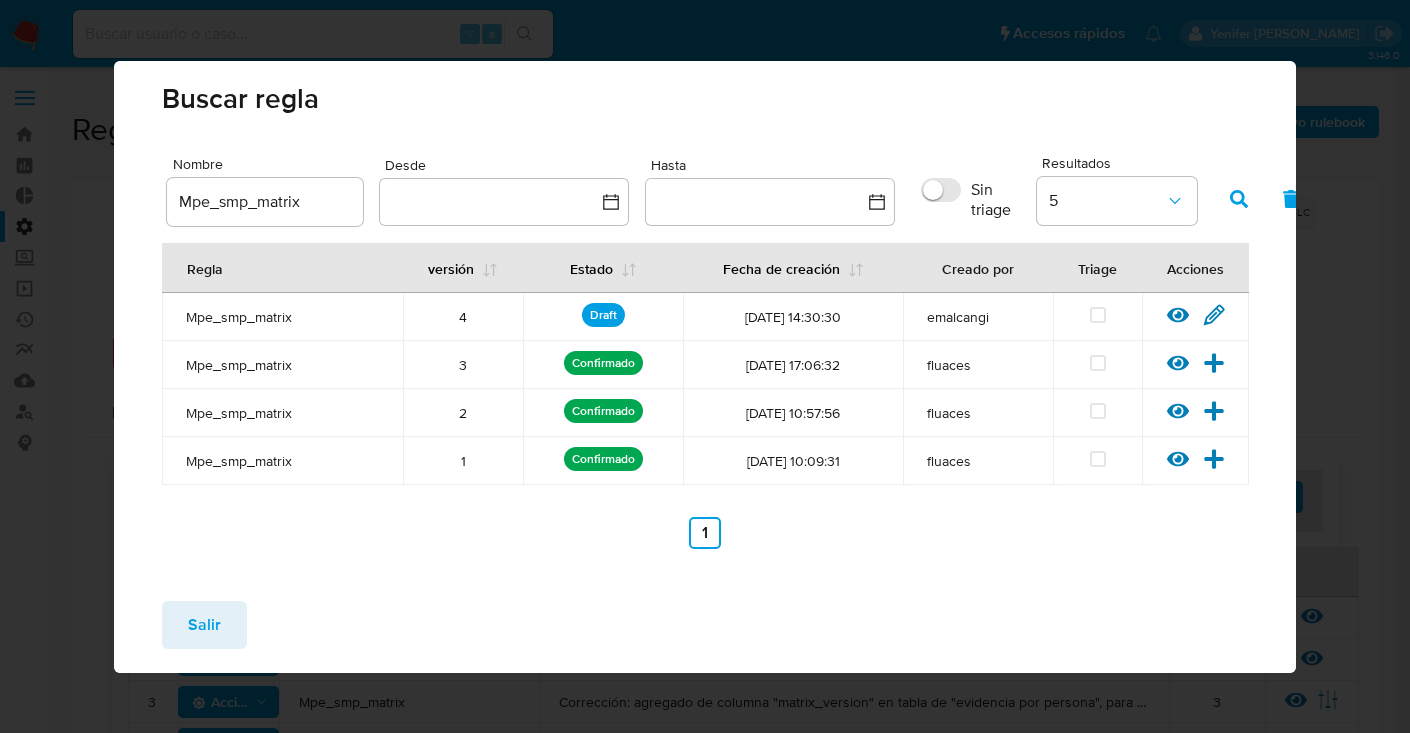 click on "Salir" at bounding box center [204, 625] 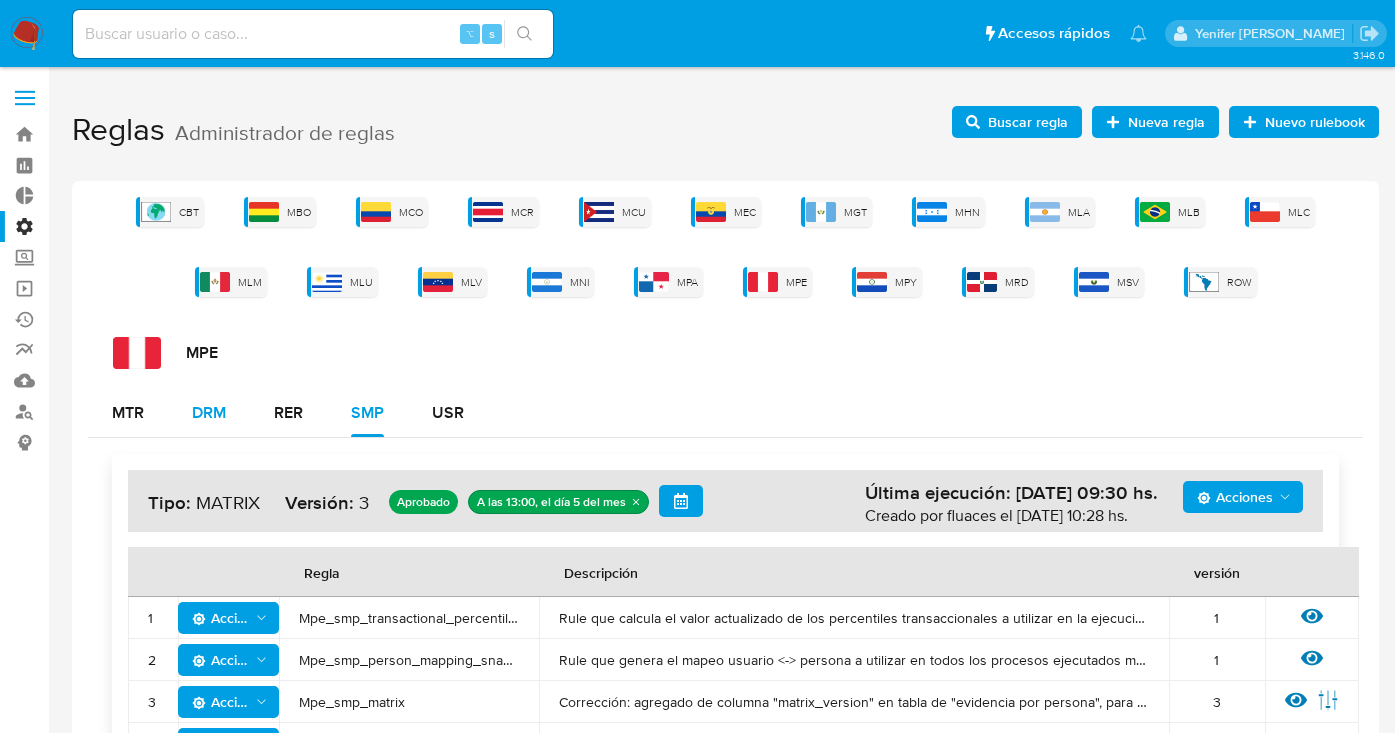 click on "DRM" at bounding box center (209, 413) 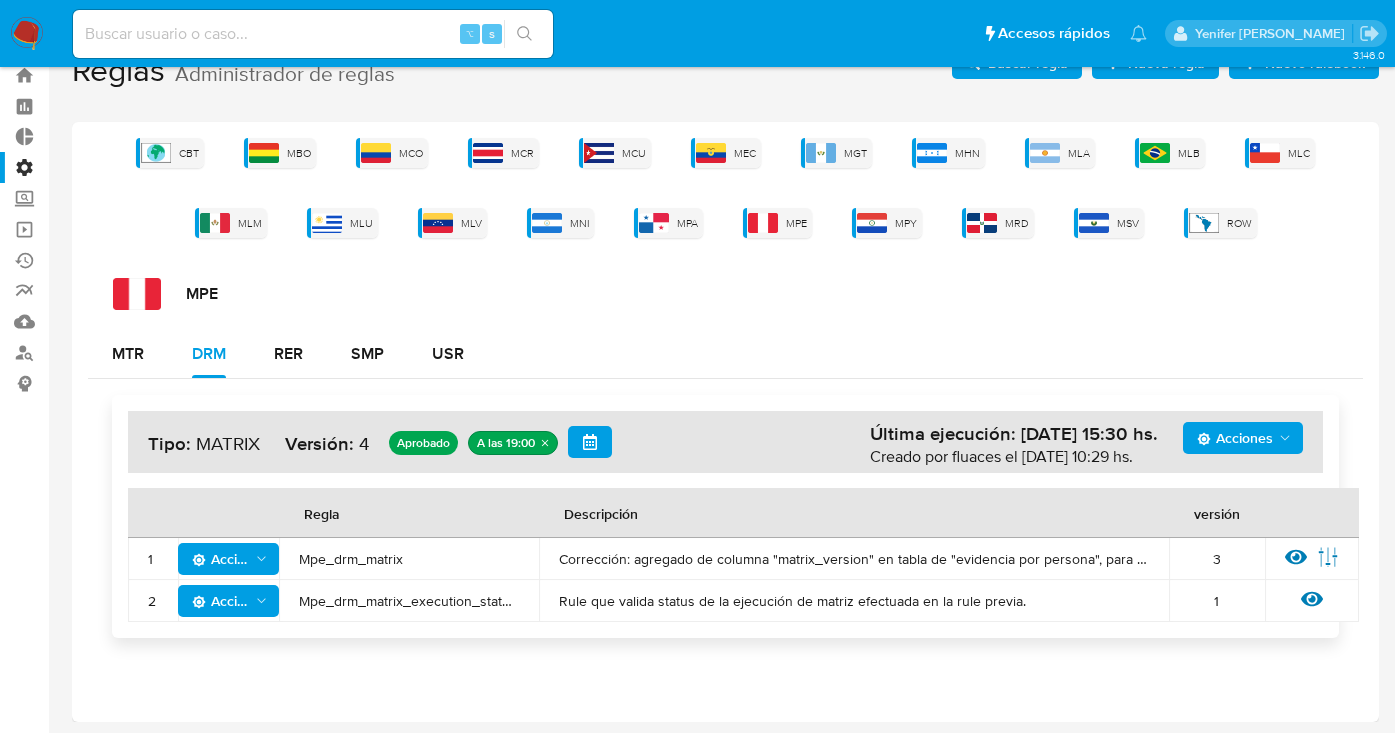 scroll, scrollTop: 60, scrollLeft: 0, axis: vertical 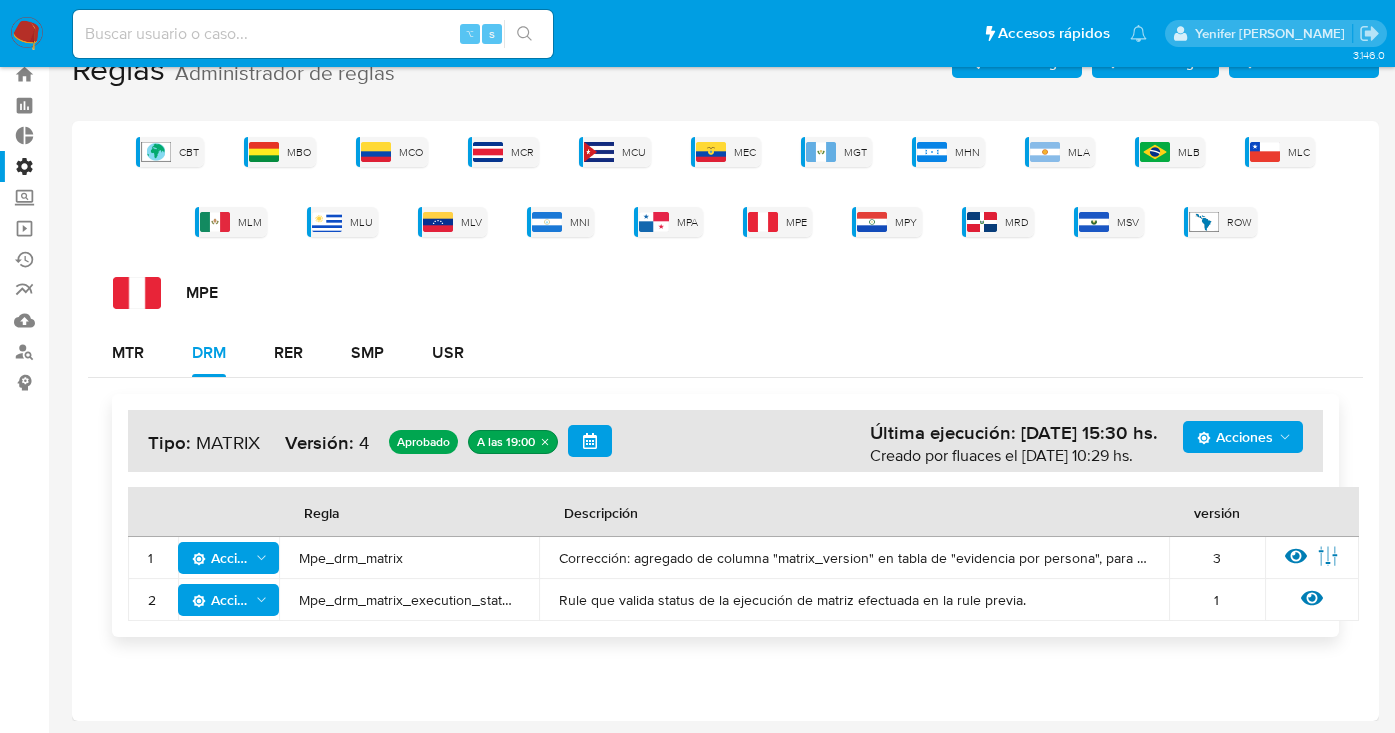 click on "Mpe_drm_matrix" at bounding box center [409, 558] 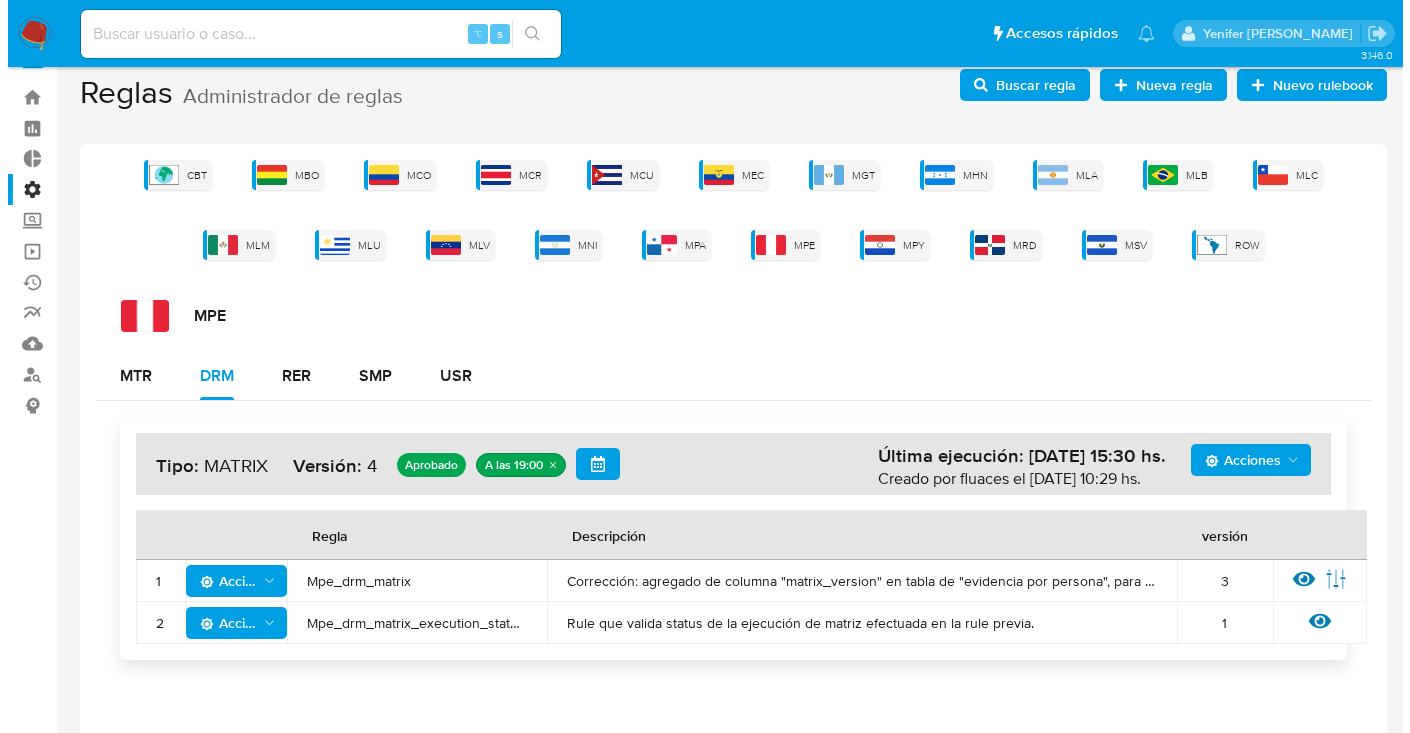 scroll, scrollTop: 0, scrollLeft: 0, axis: both 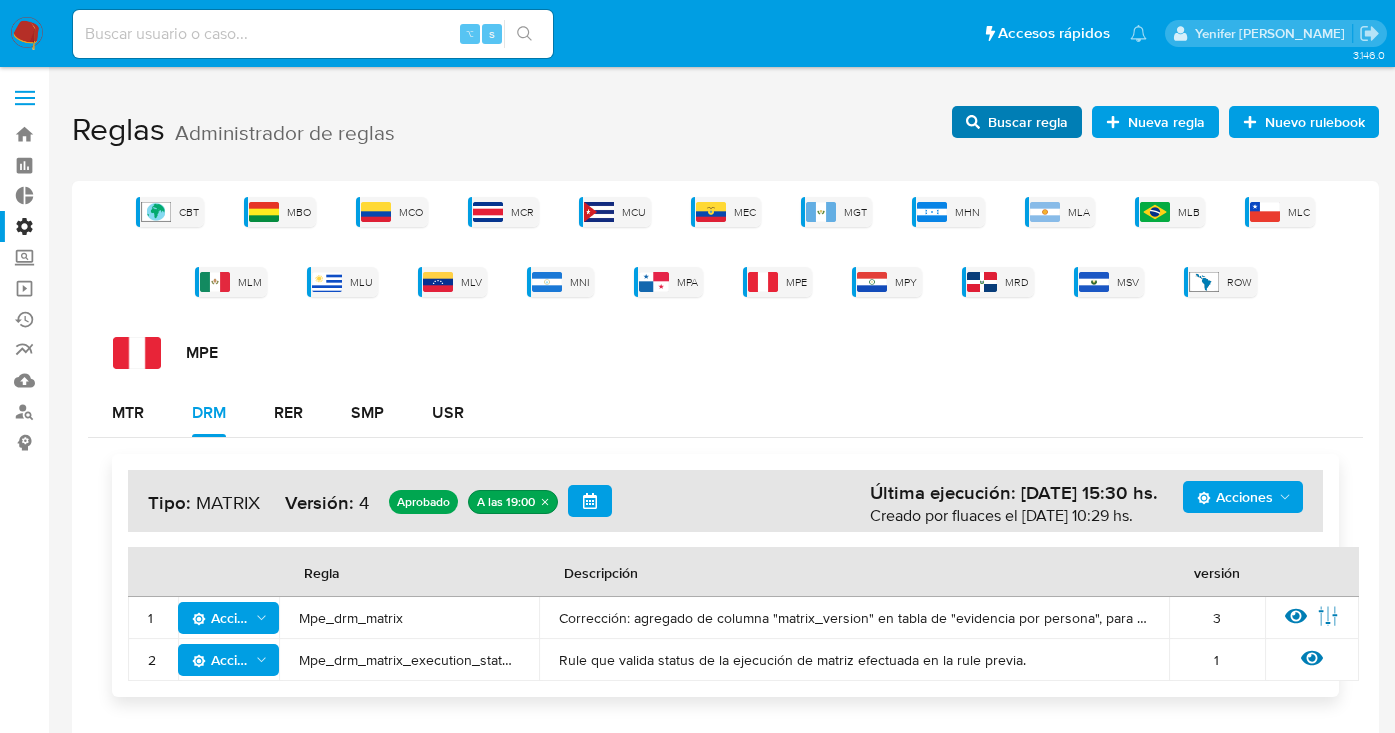 click on "Buscar regla" at bounding box center [1028, 122] 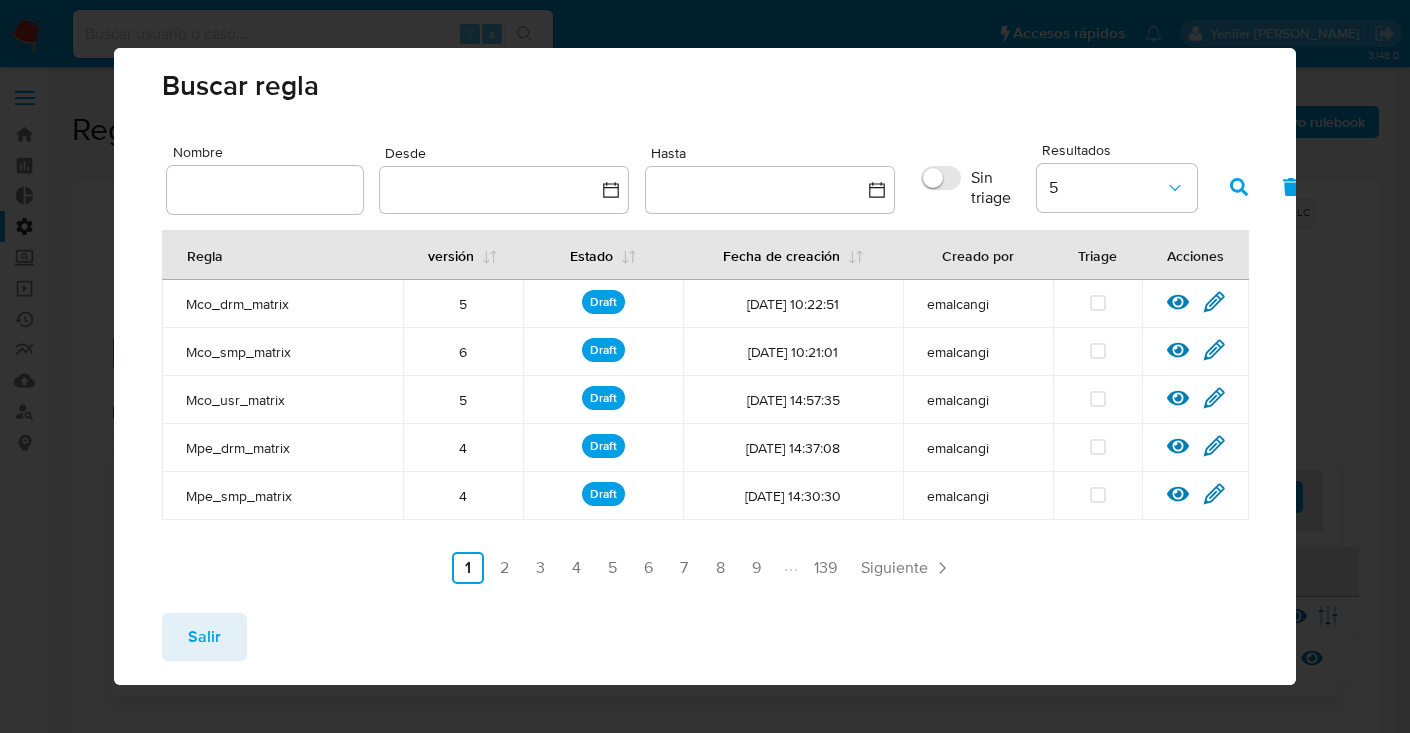click at bounding box center (265, 190) 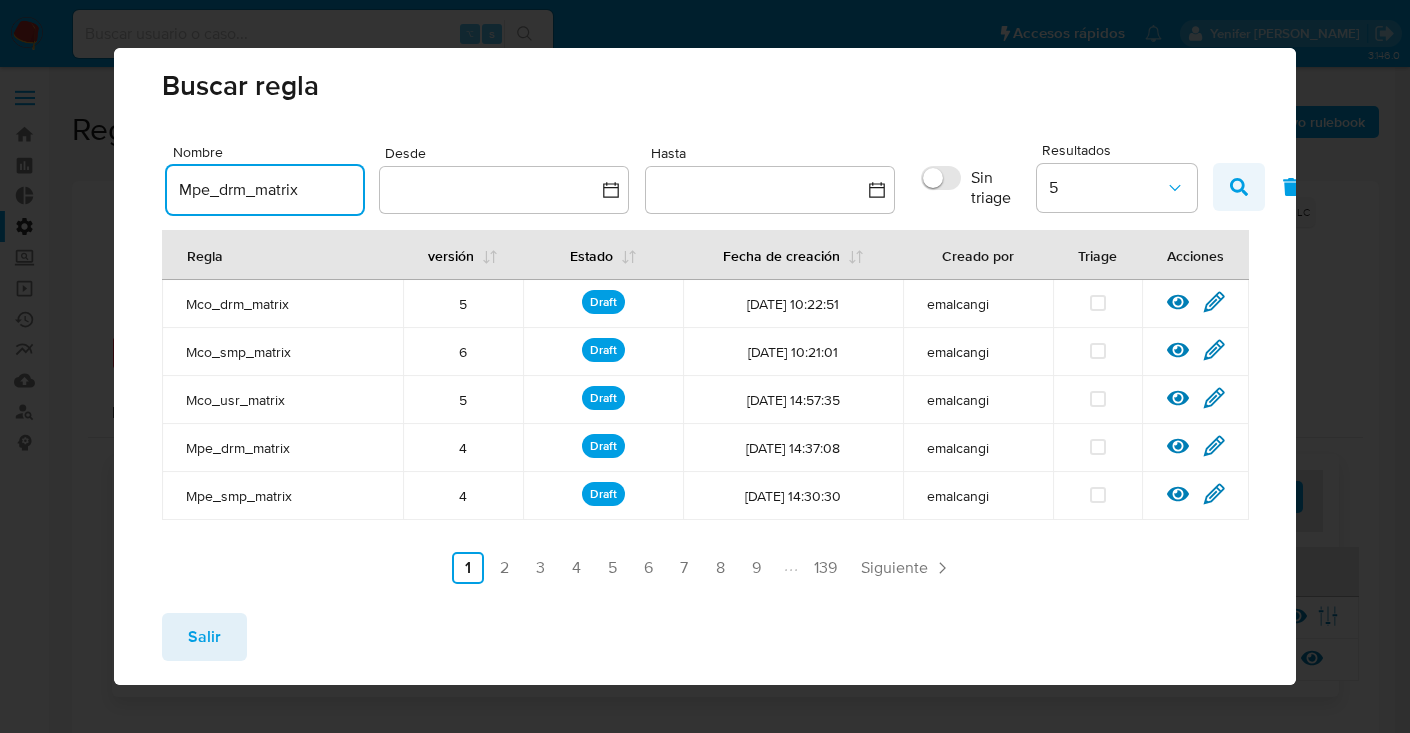 type on "Mpe_drm_matrix" 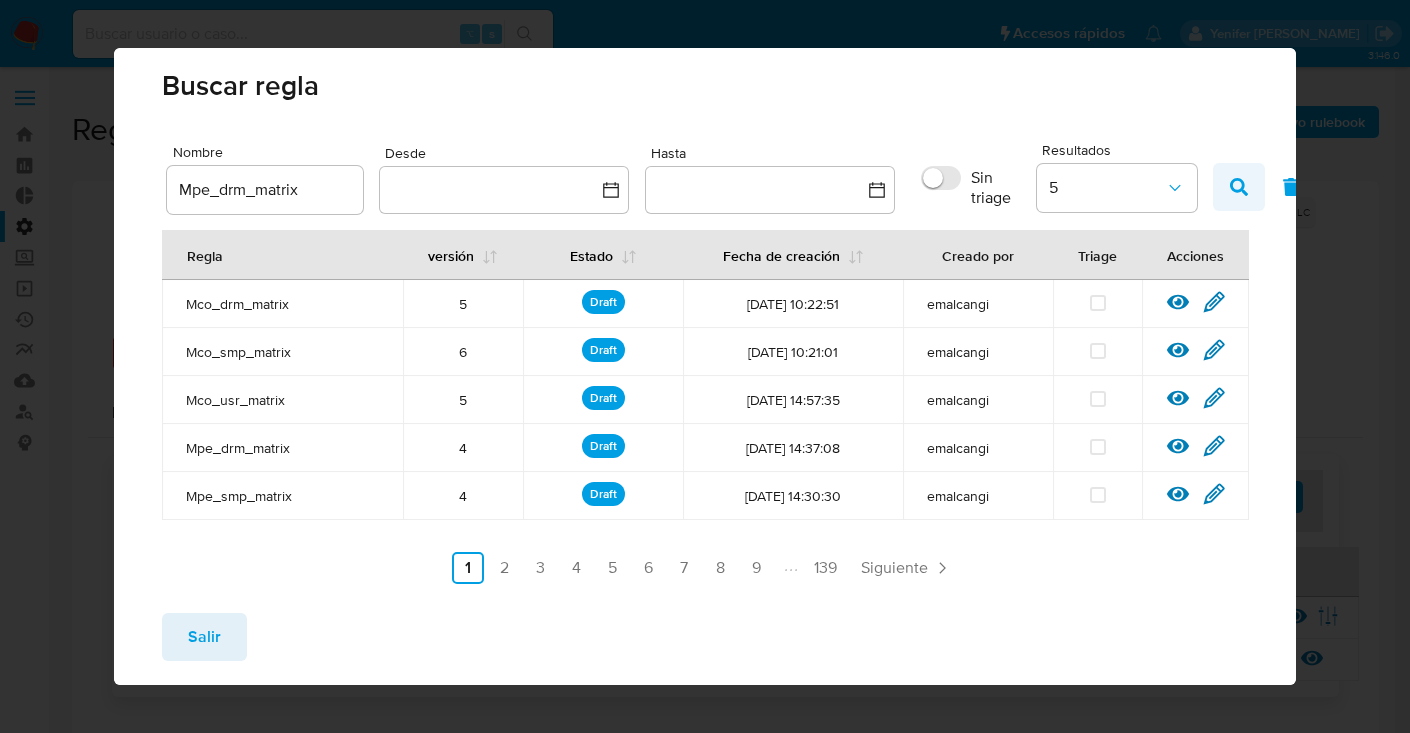 click 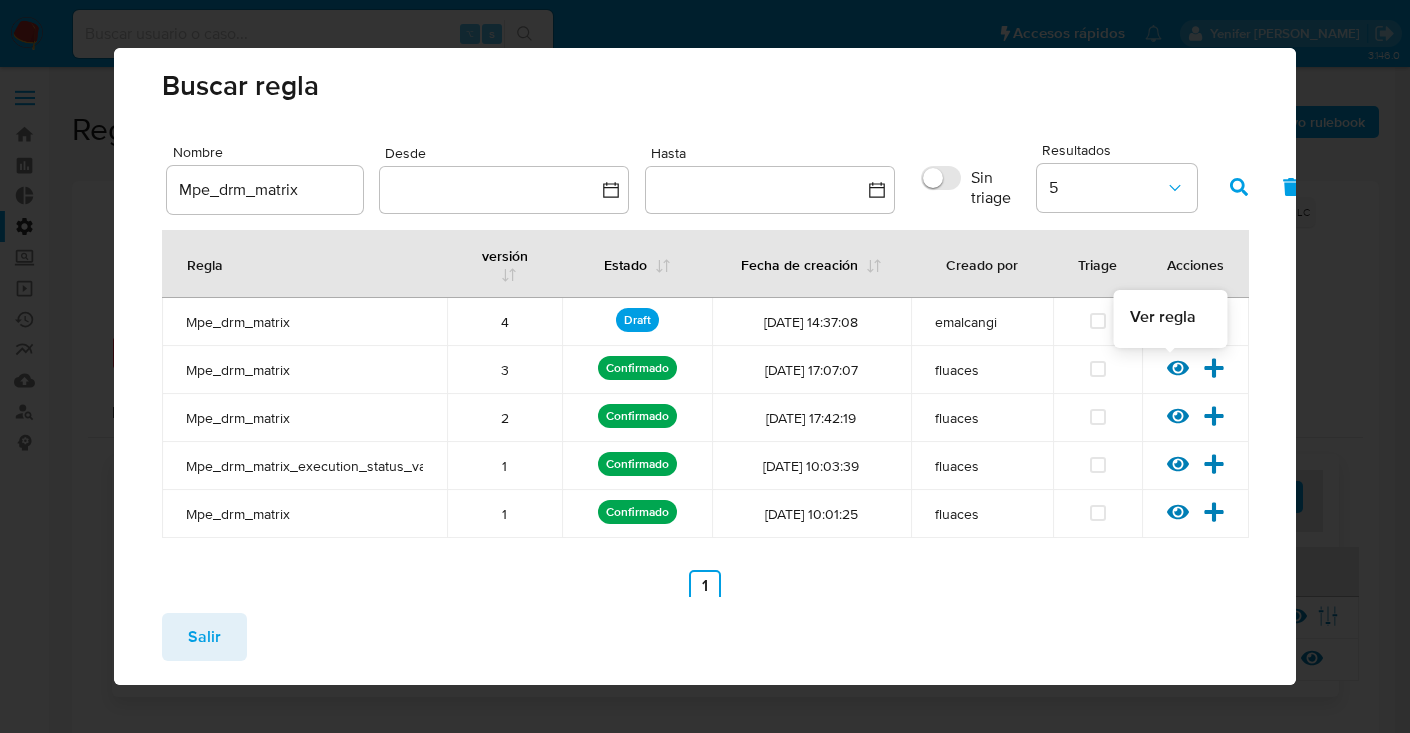 click 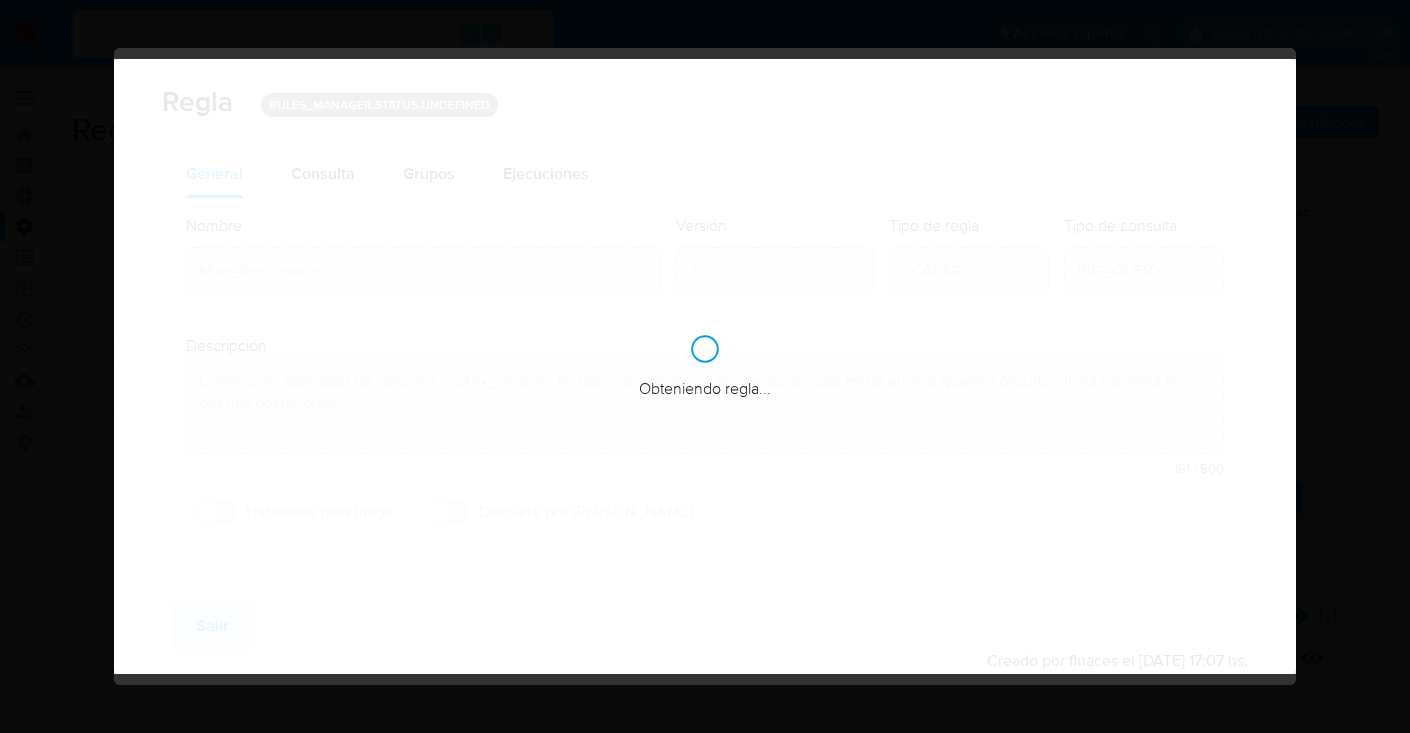 type on "Corrección" 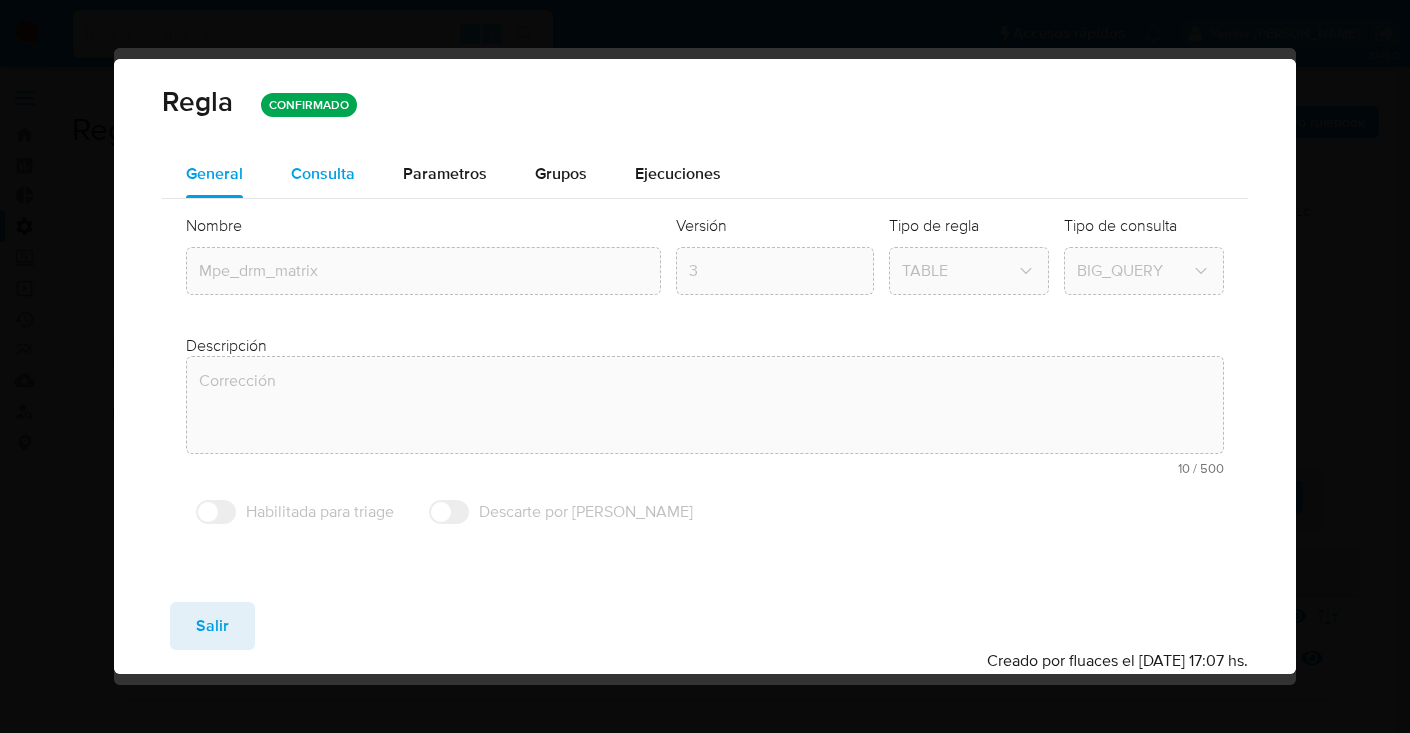click on "Consulta" at bounding box center (323, 173) 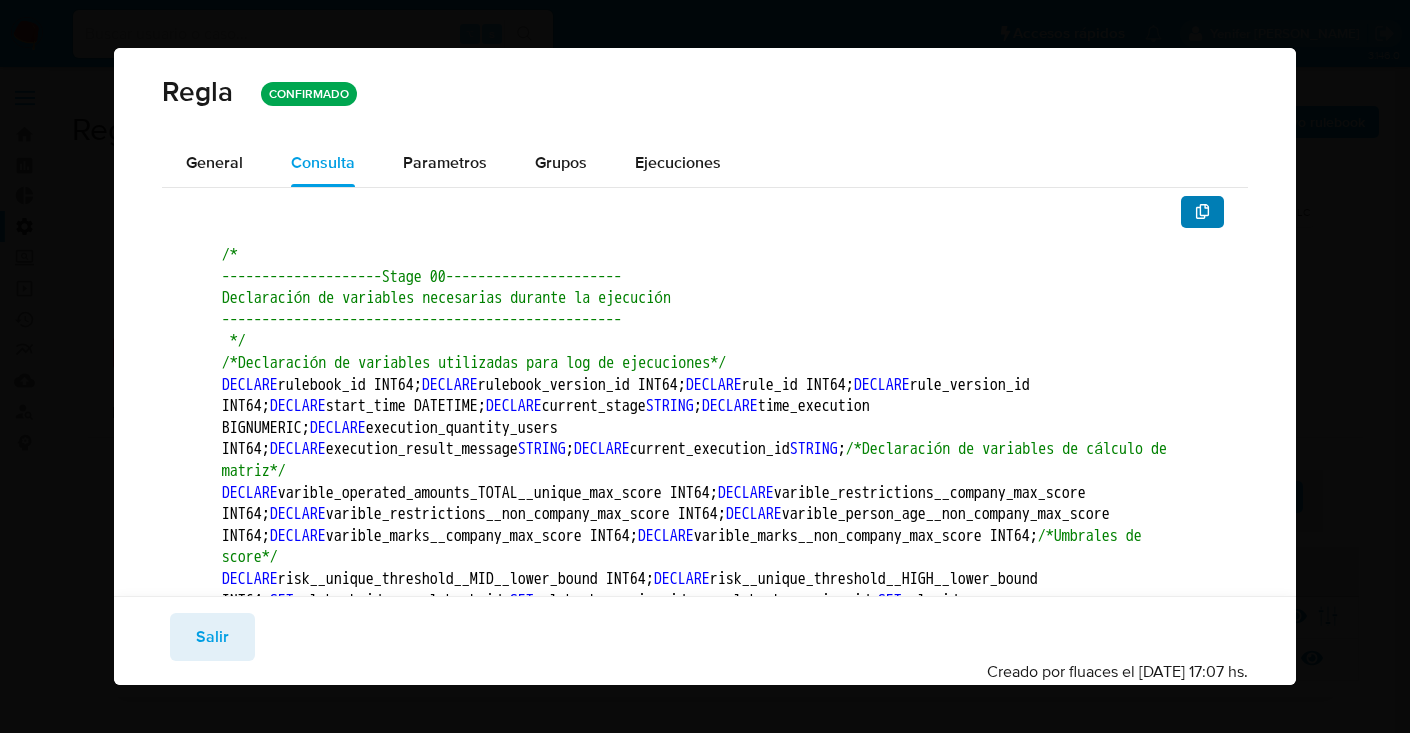 click 